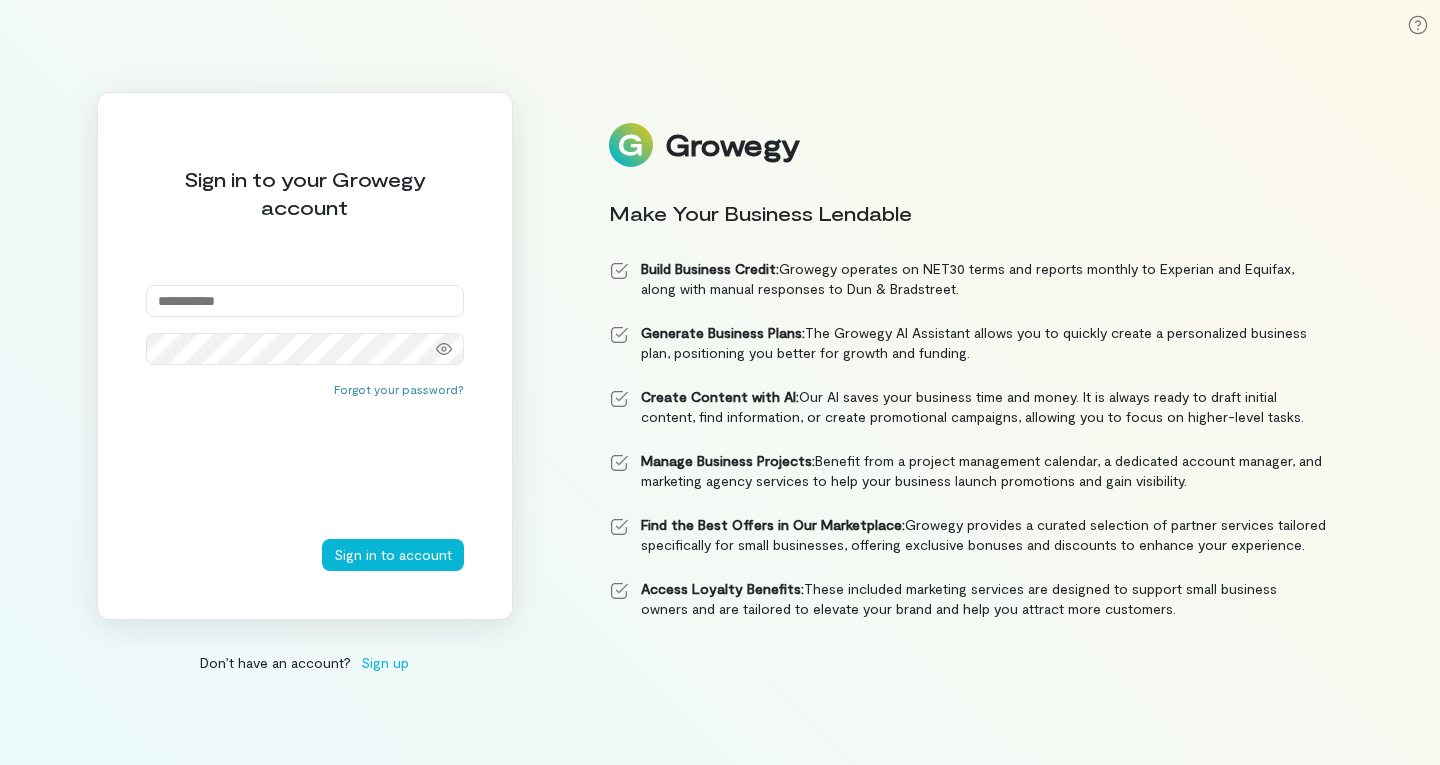 scroll, scrollTop: 0, scrollLeft: 0, axis: both 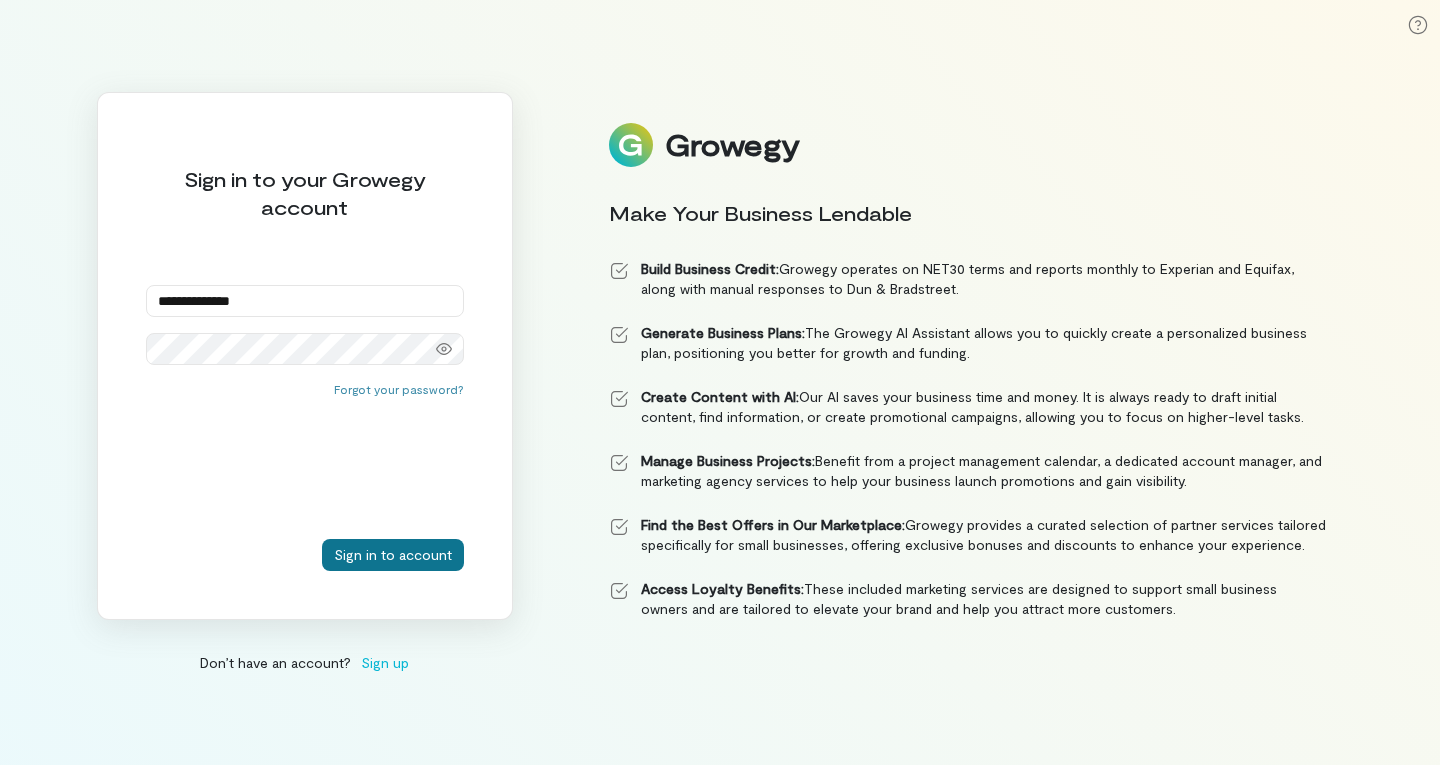 click on "Sign in to account" at bounding box center [393, 555] 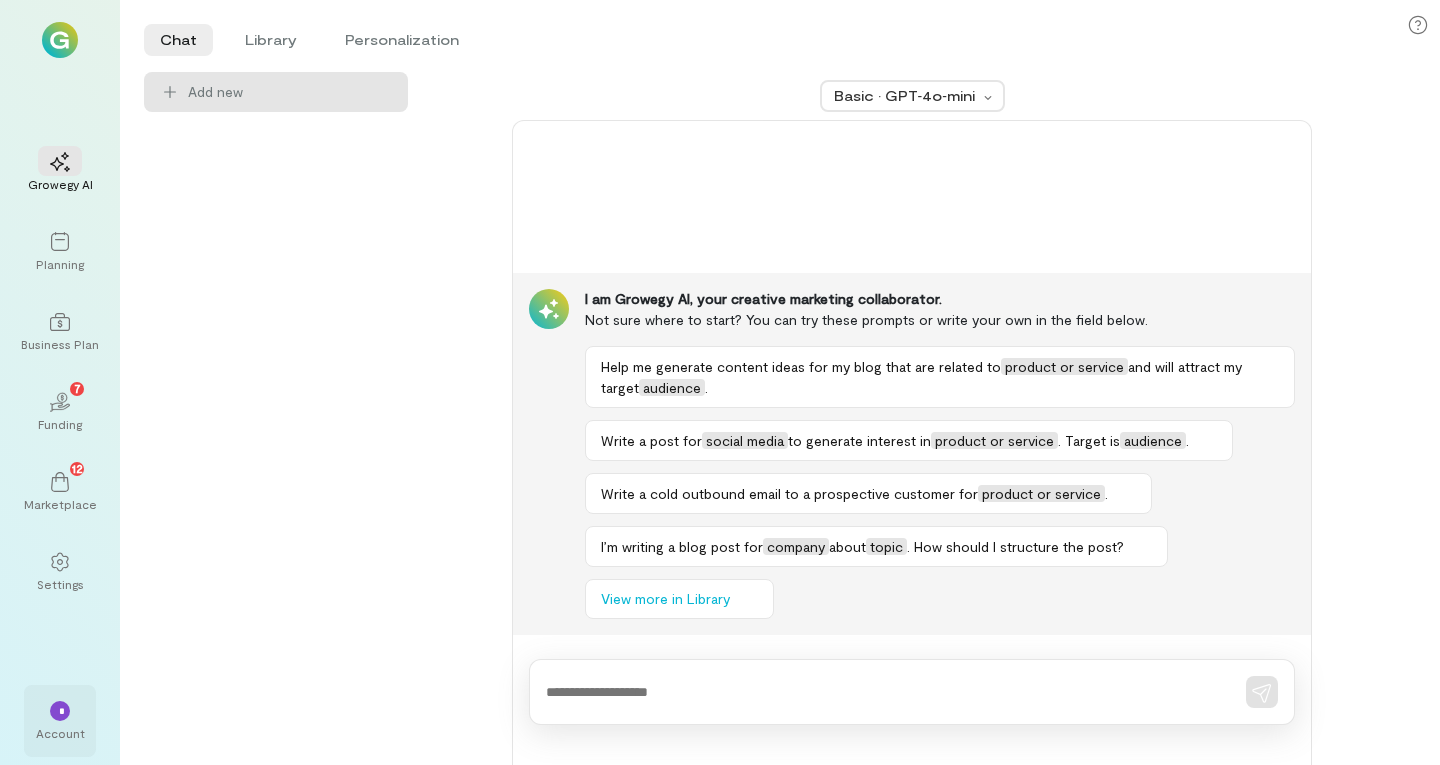 click on "Account" at bounding box center [60, 733] 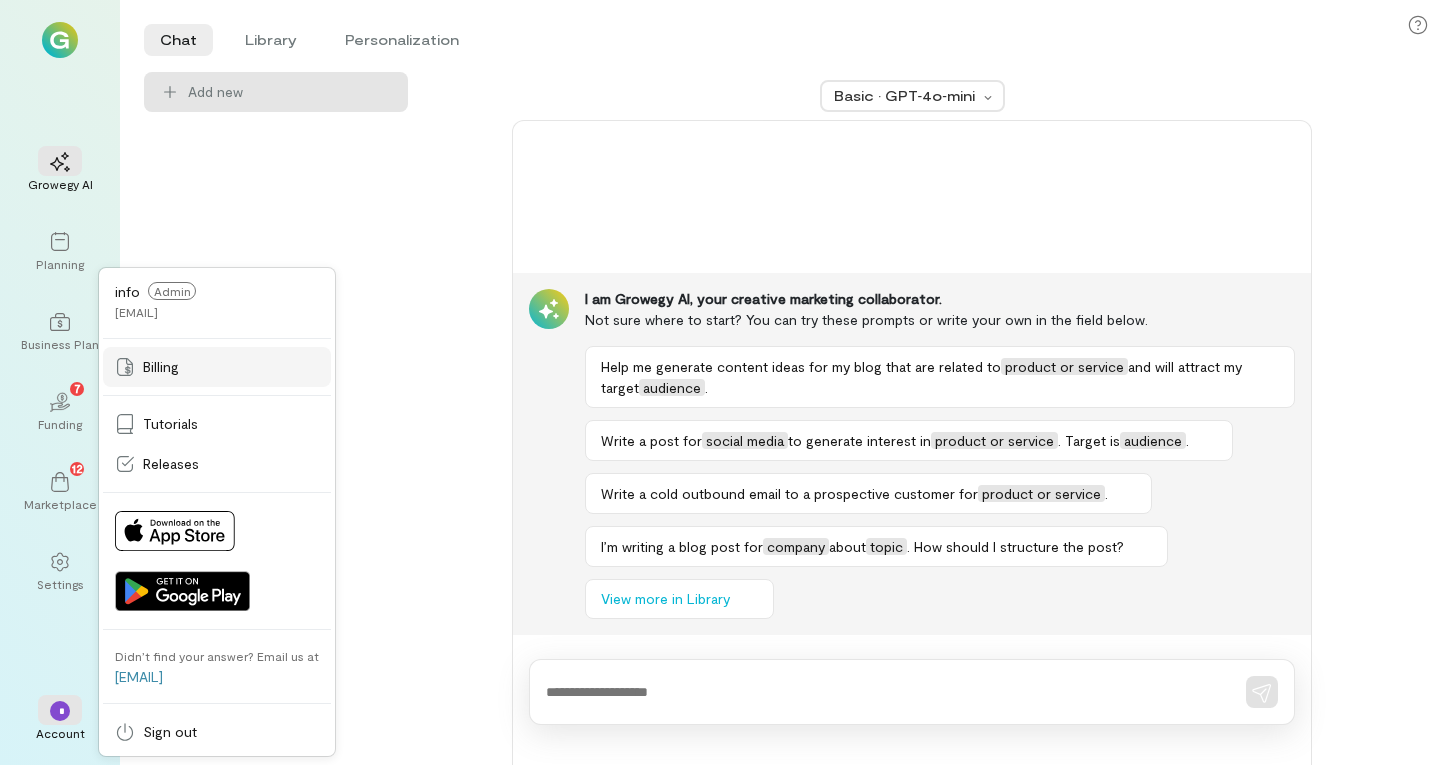 click on "Billing" at bounding box center (161, 367) 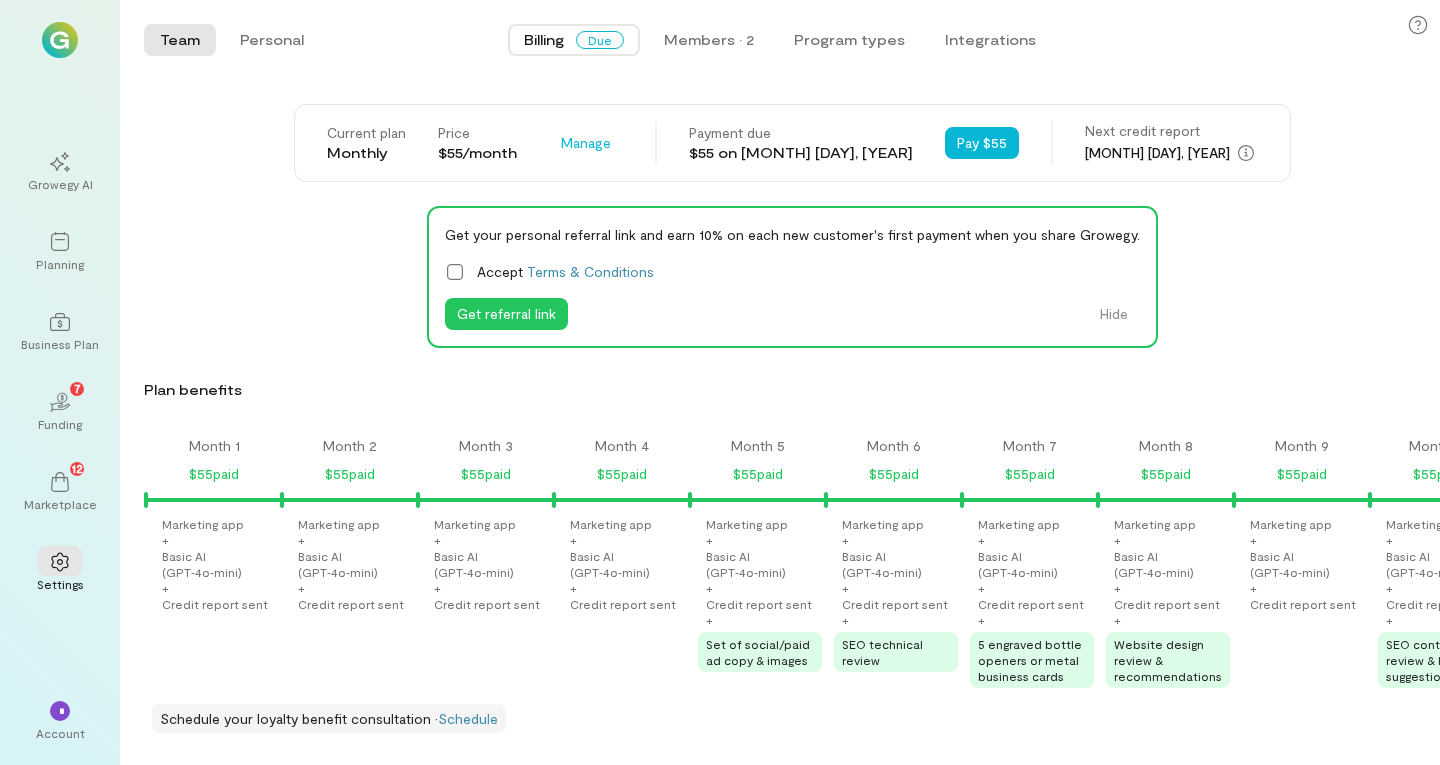 scroll, scrollTop: 0, scrollLeft: 3743, axis: horizontal 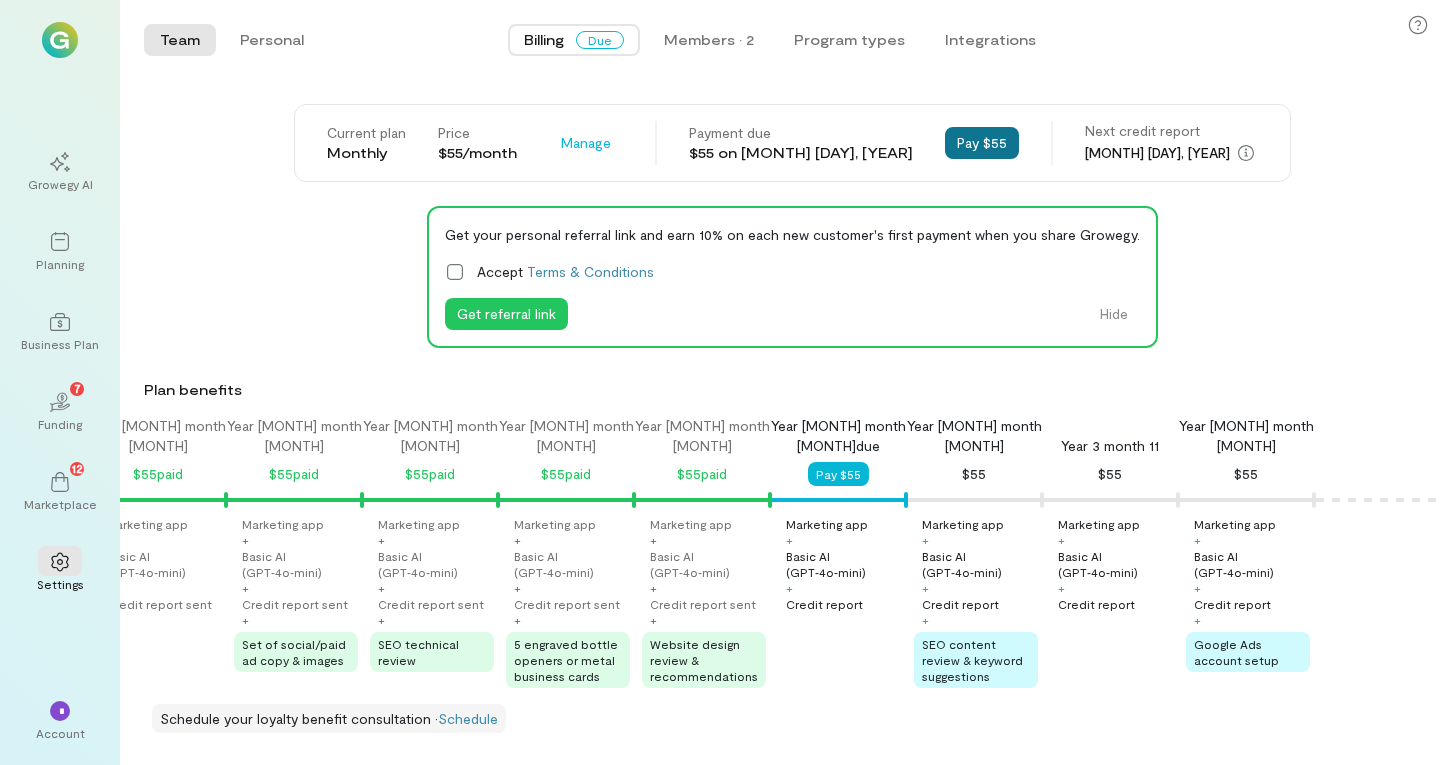 click on "Pay $55" at bounding box center [982, 143] 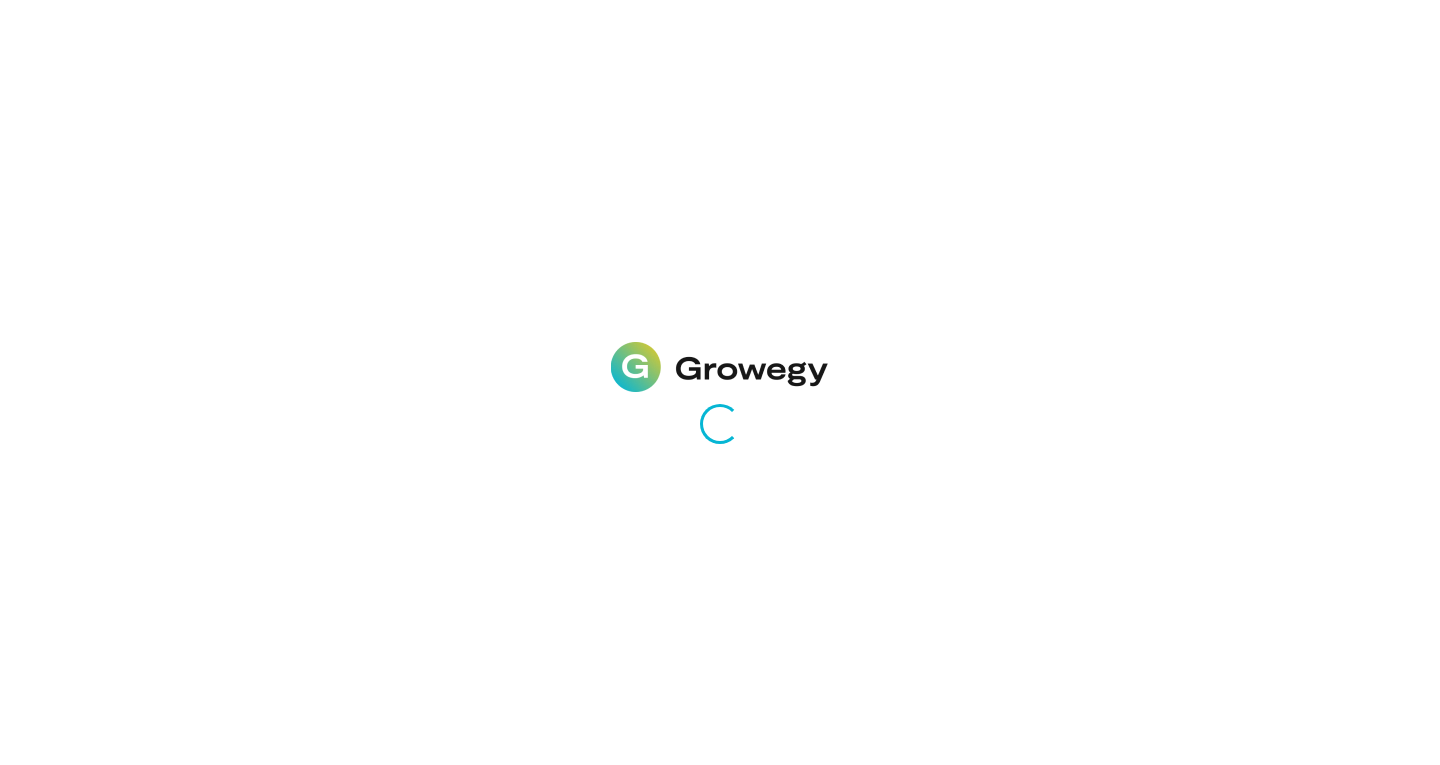 scroll, scrollTop: 0, scrollLeft: 0, axis: both 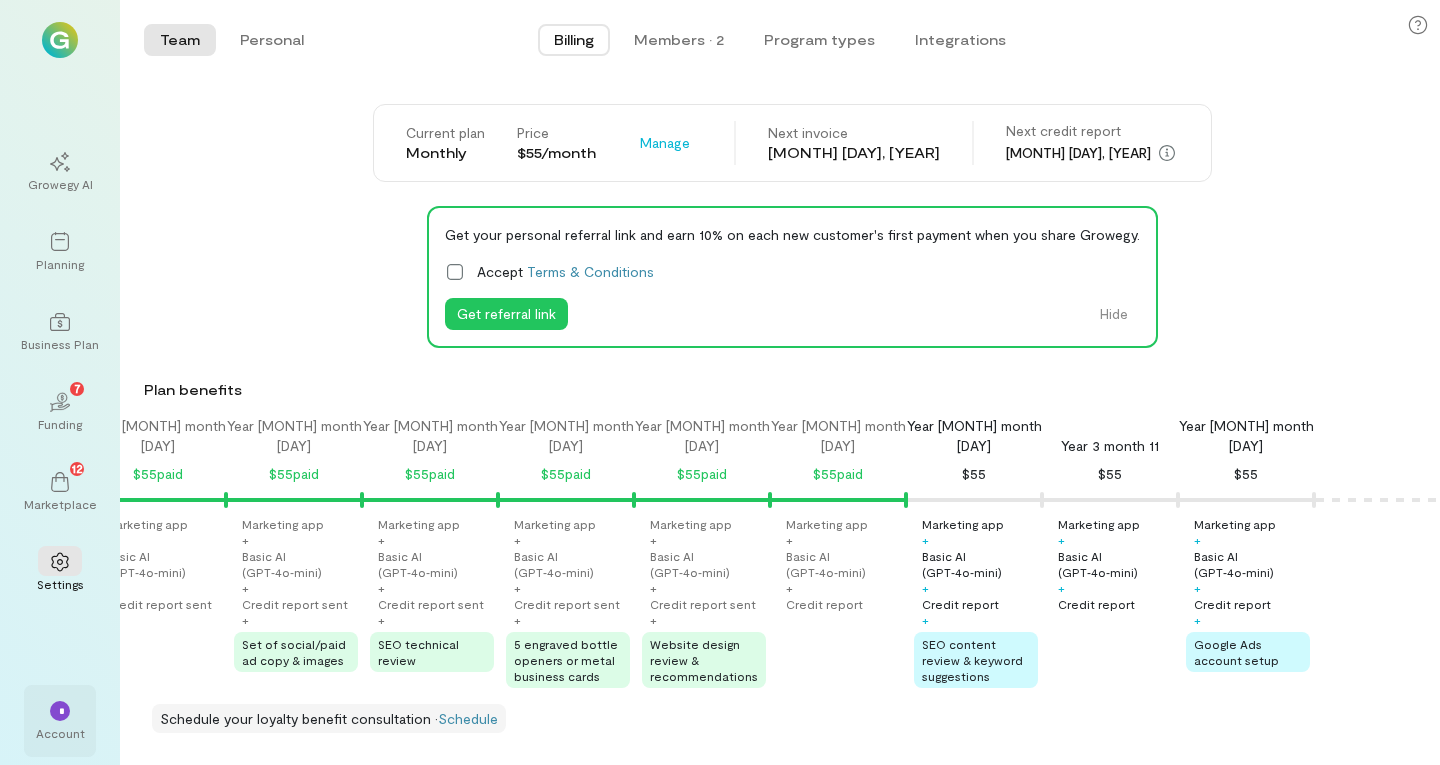 click on "*" at bounding box center (60, 711) 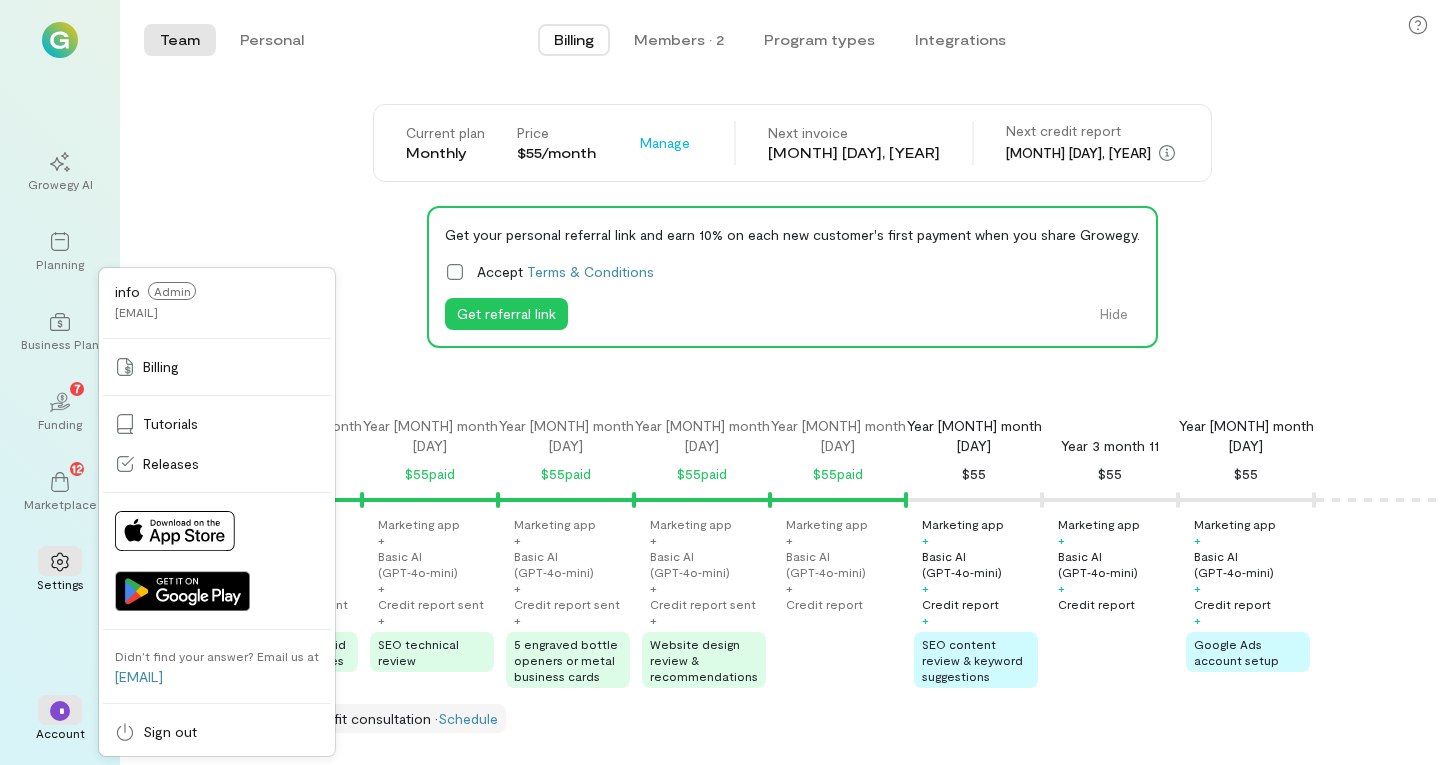 click on "Get your personal referral link and earn 10% on each new customer's first payment when you share Growegy. Accept   Terms & Conditions Get referral link Hide" at bounding box center (792, 277) 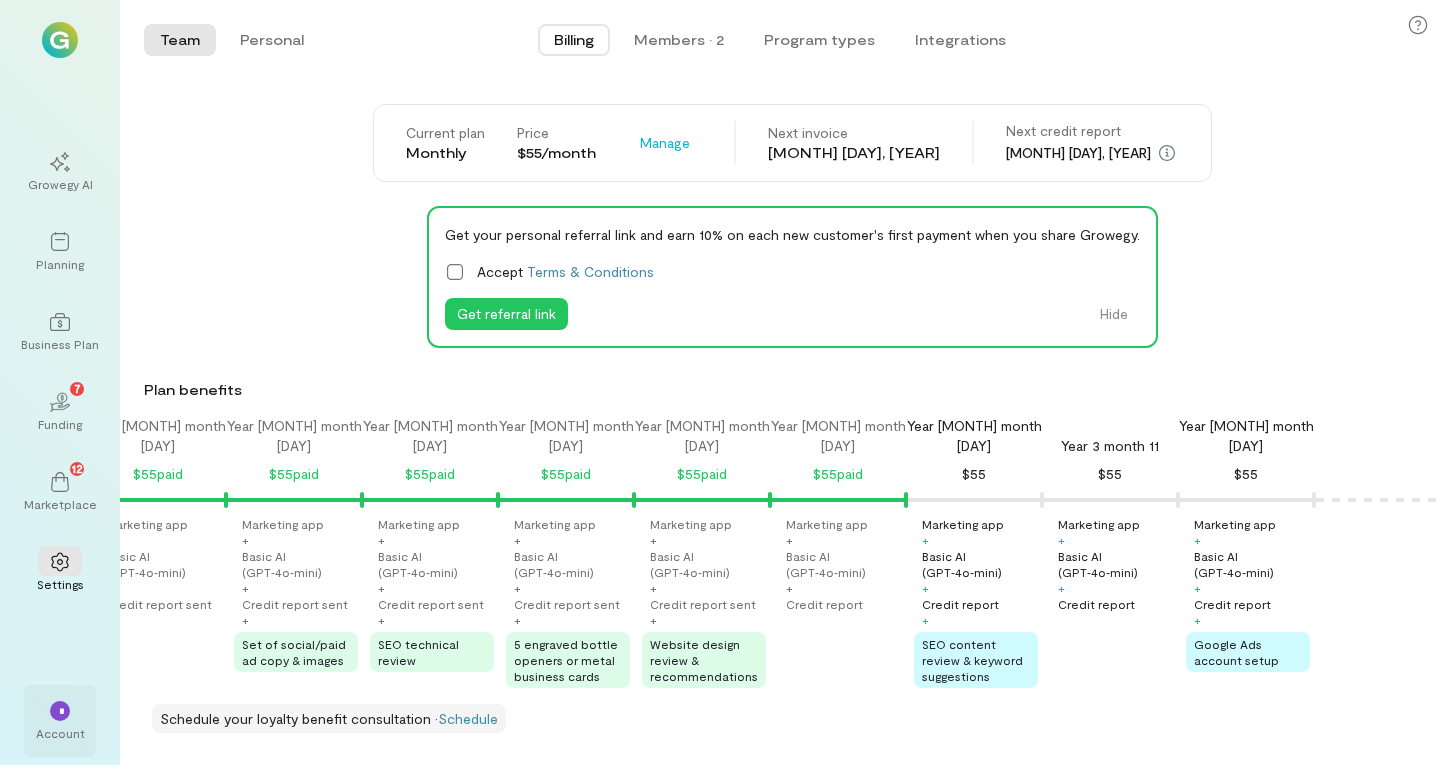 click on "*" at bounding box center [60, 711] 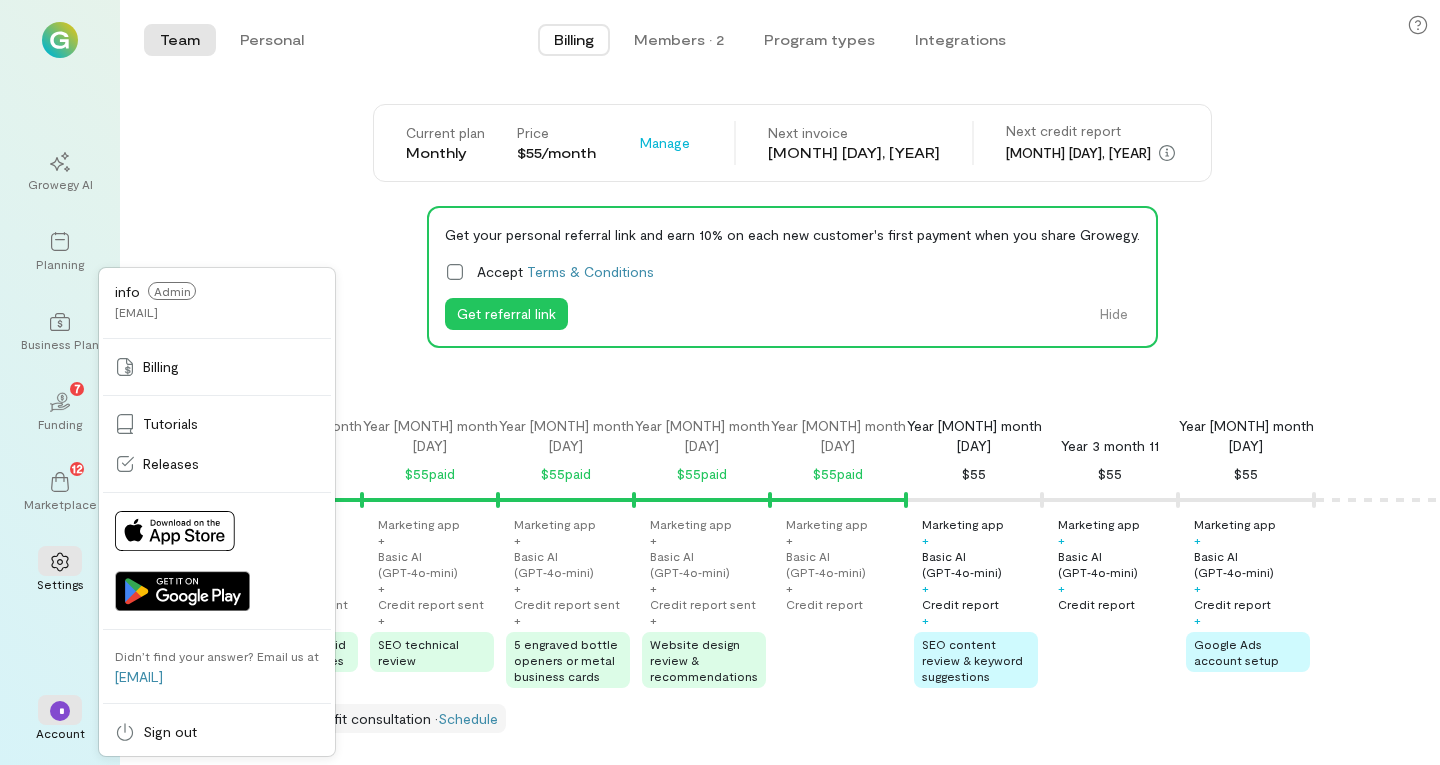 click on "[EMAIL]" at bounding box center [136, 312] 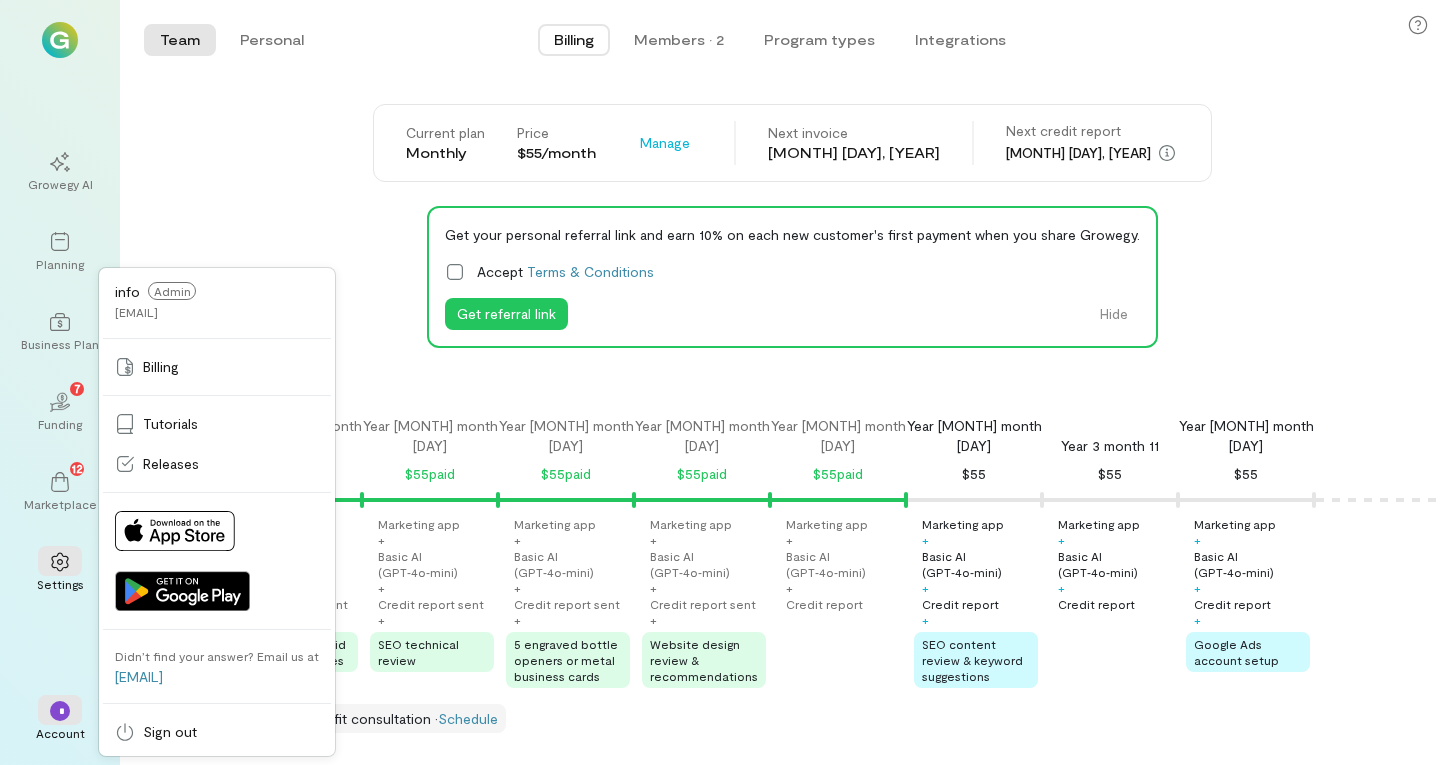 click on "Get your personal referral link and earn 10% on each new customer's first payment when you share Growegy. Accept   Terms & Conditions Get referral link Hide" at bounding box center (792, 277) 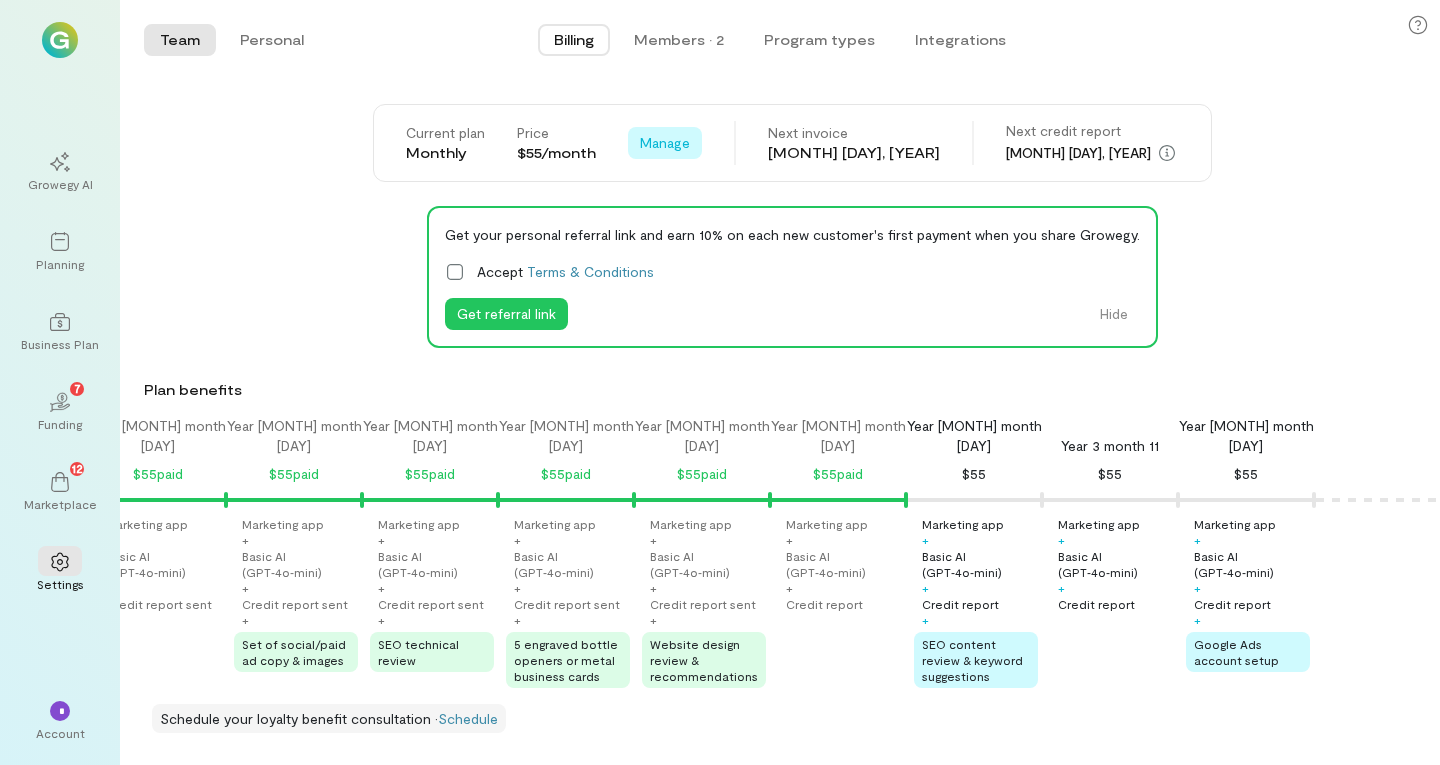 click on "Manage" at bounding box center (665, 143) 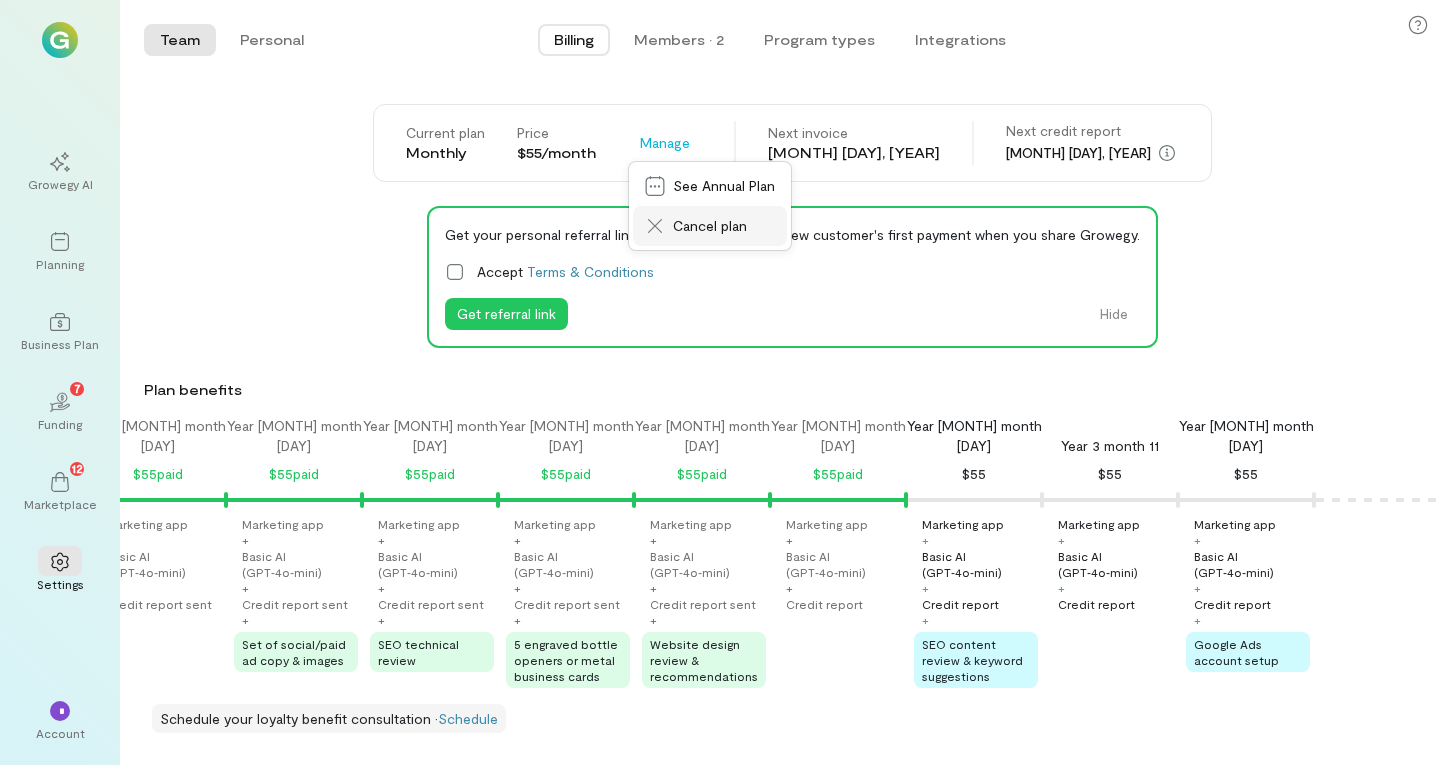 click on "Cancel plan" at bounding box center [710, 226] 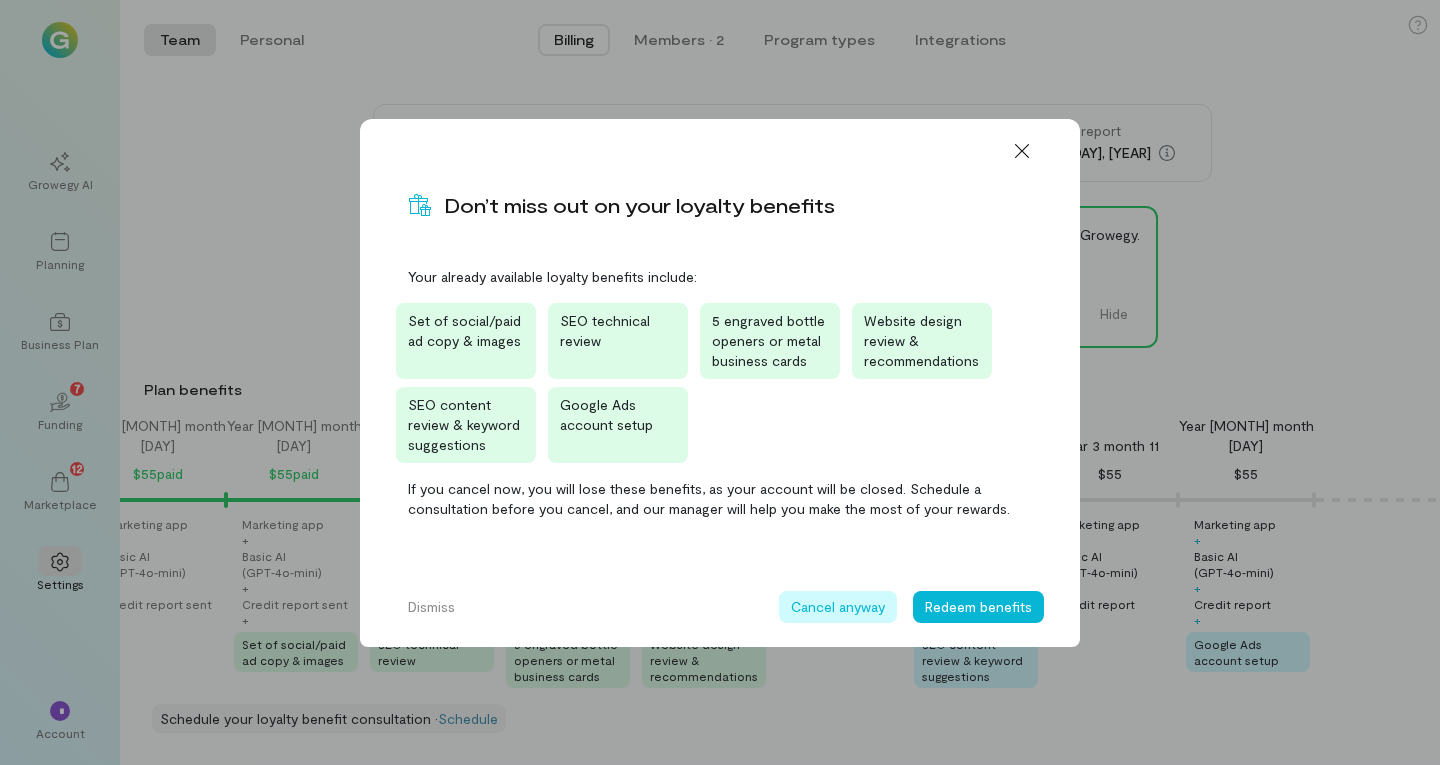 click on "Cancel anyway" at bounding box center (838, 607) 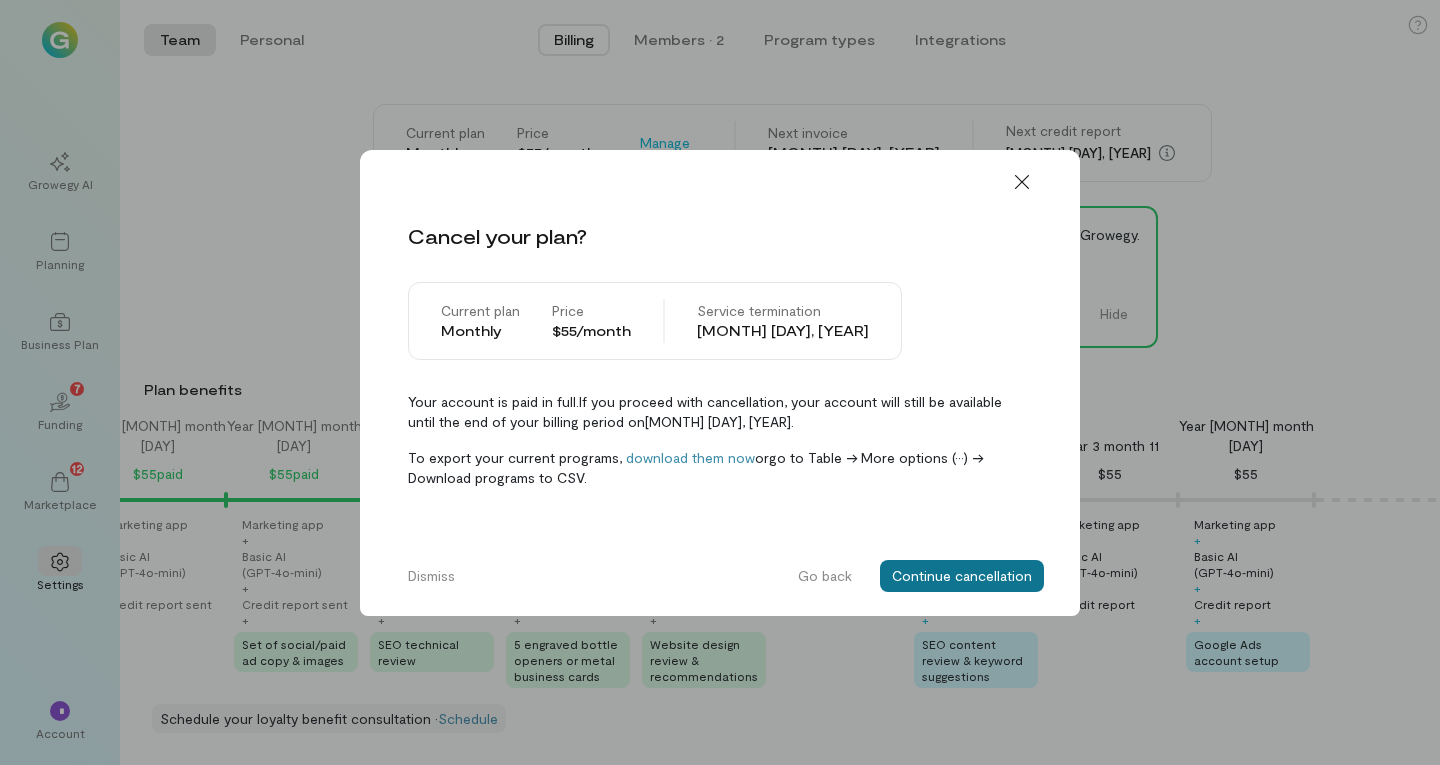 click on "Continue cancellation" at bounding box center [962, 576] 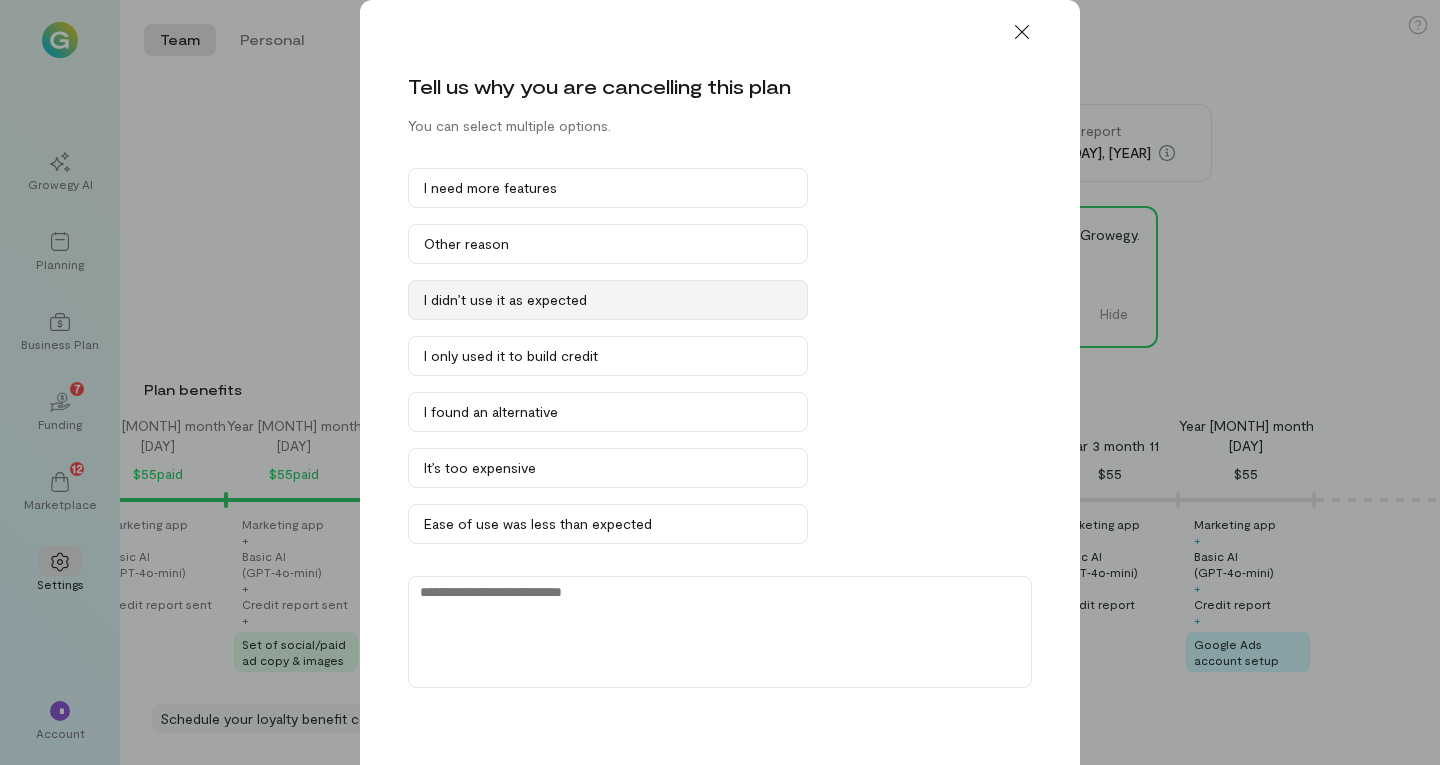 click on "I didn’t use it as expected" at bounding box center [608, 188] 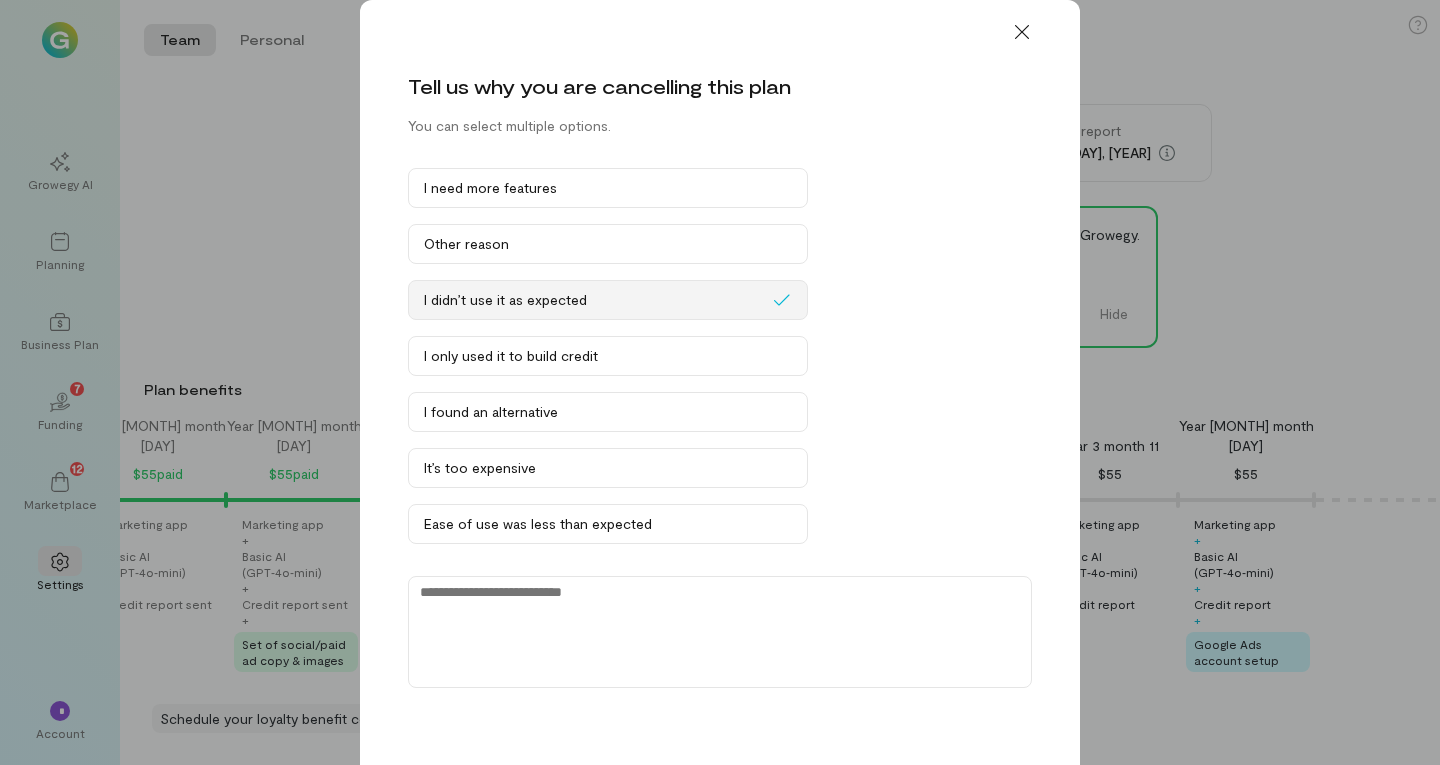 scroll, scrollTop: 56, scrollLeft: 0, axis: vertical 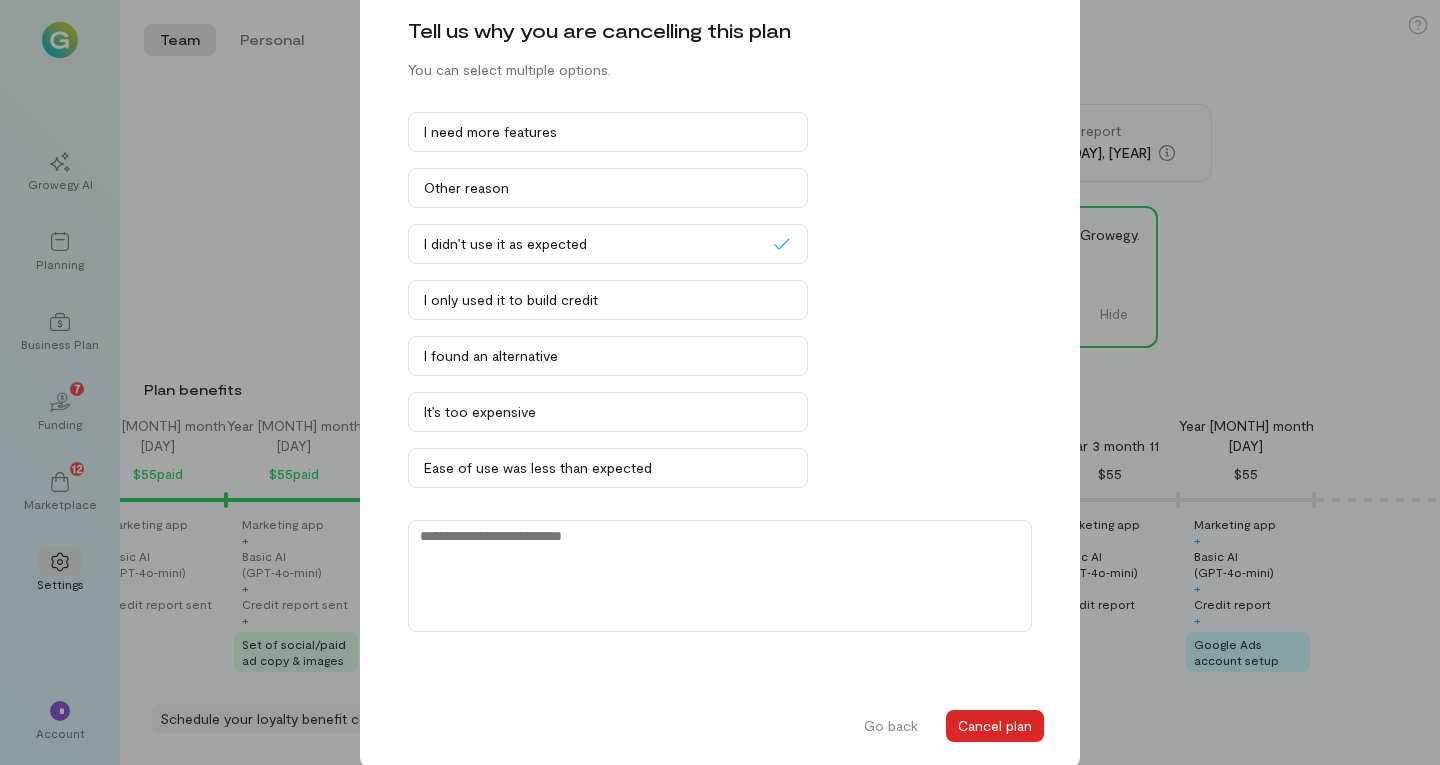 click on "Cancel plan" at bounding box center (995, 726) 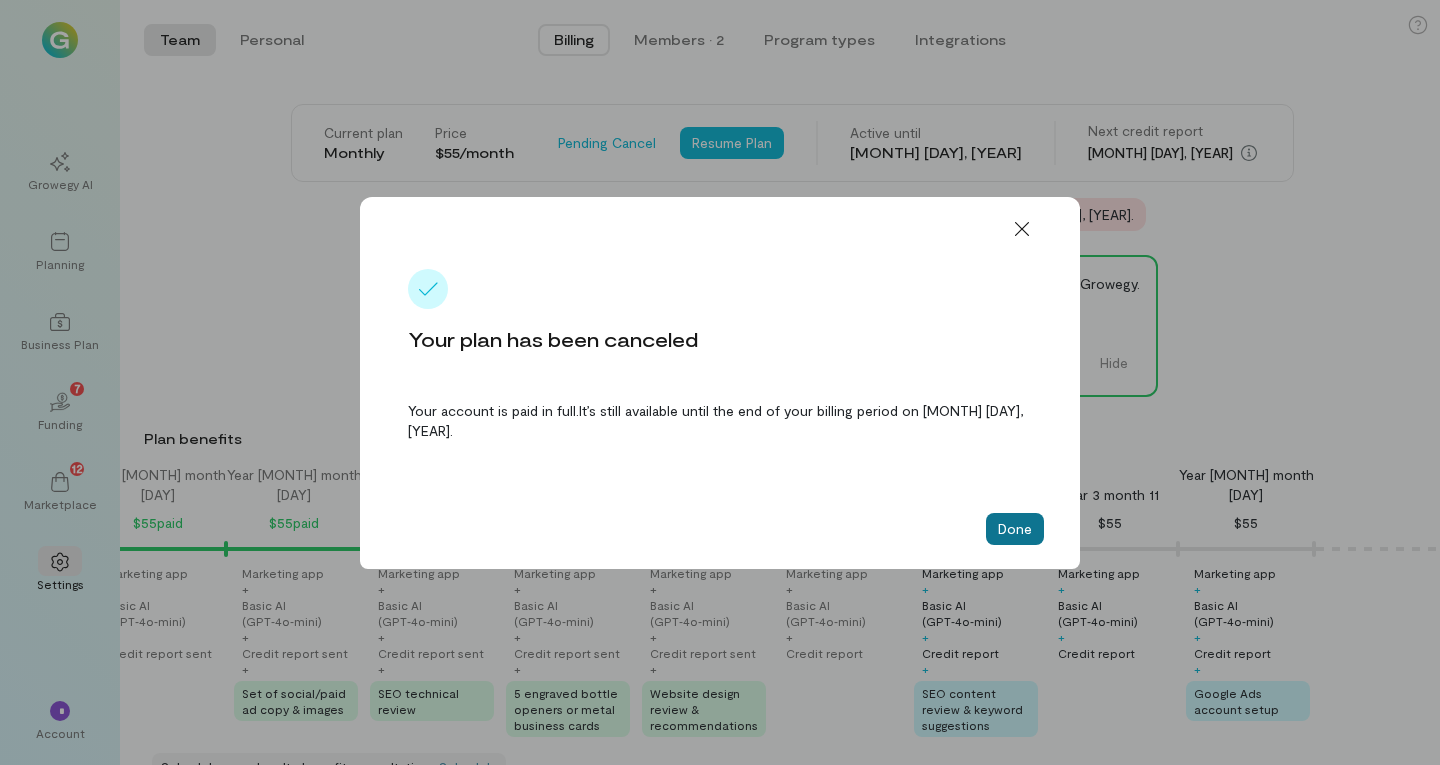 click on "Done" at bounding box center (1015, 529) 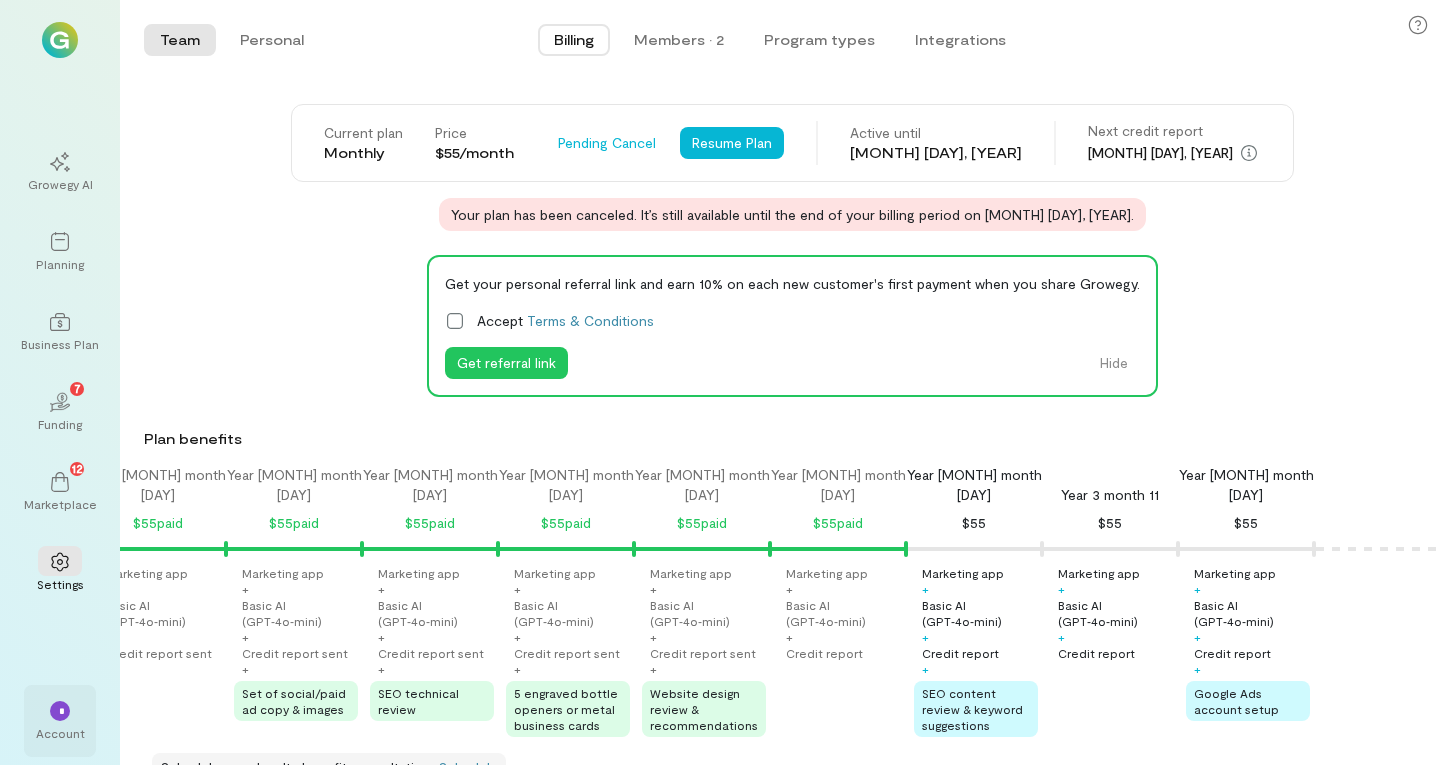 click on "*" at bounding box center [60, 710] 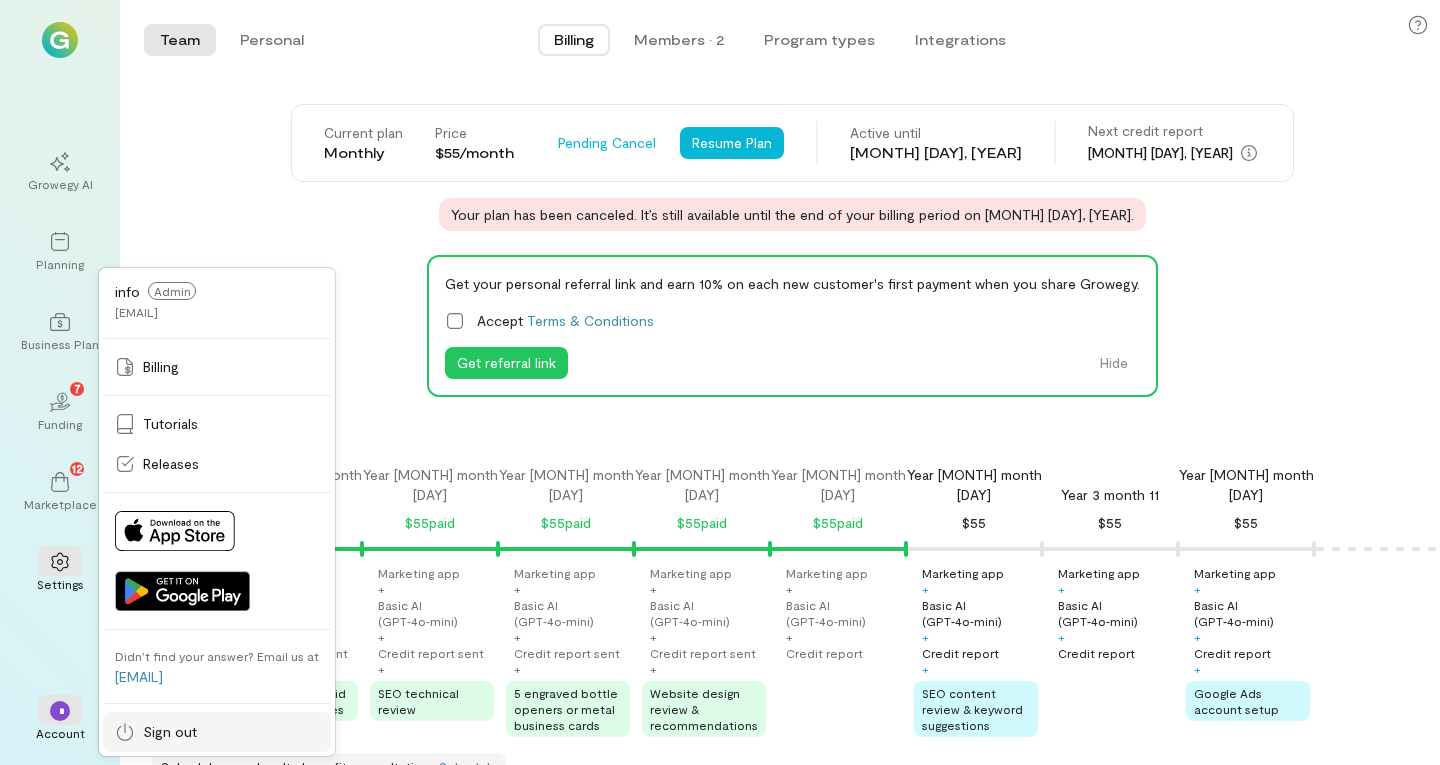 click on "Sign out" at bounding box center (170, 732) 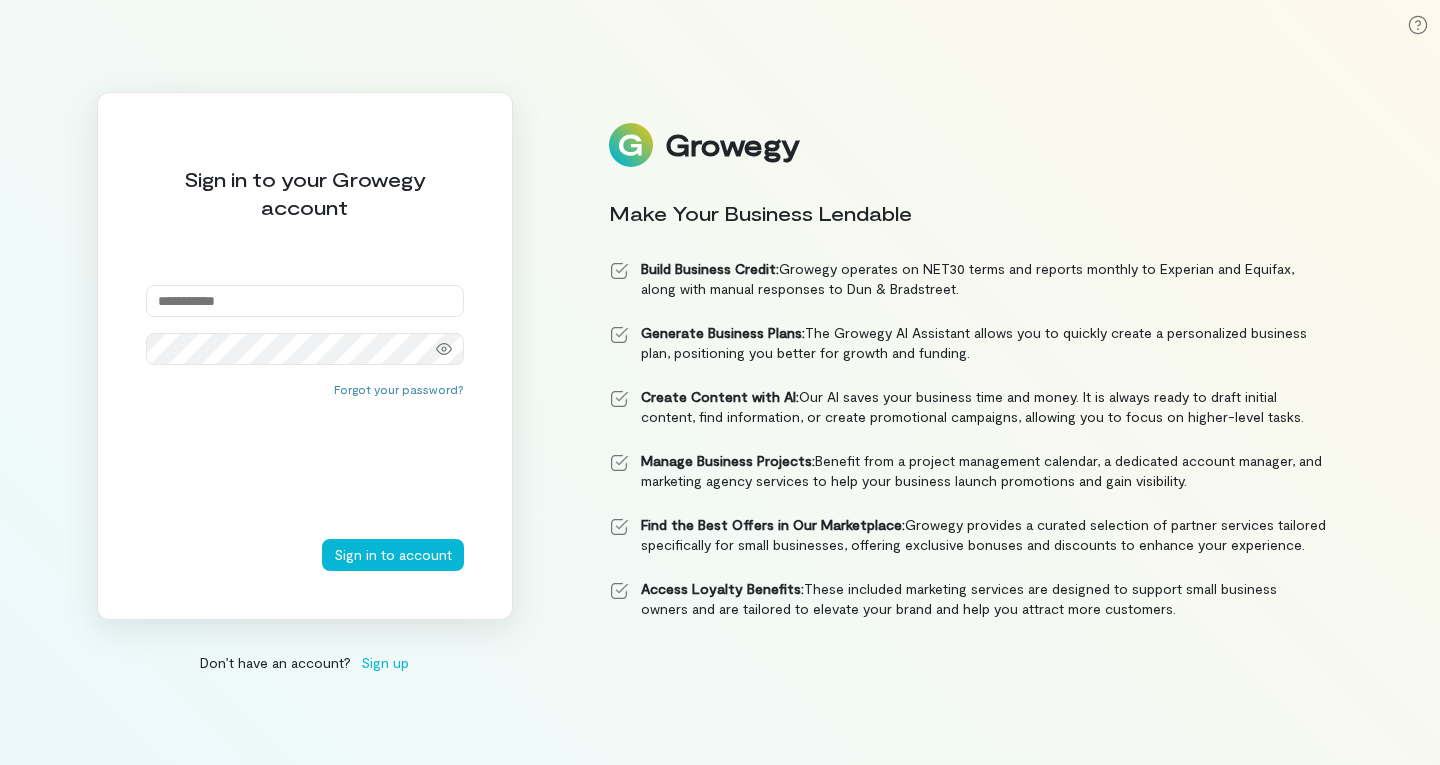 scroll, scrollTop: 0, scrollLeft: 0, axis: both 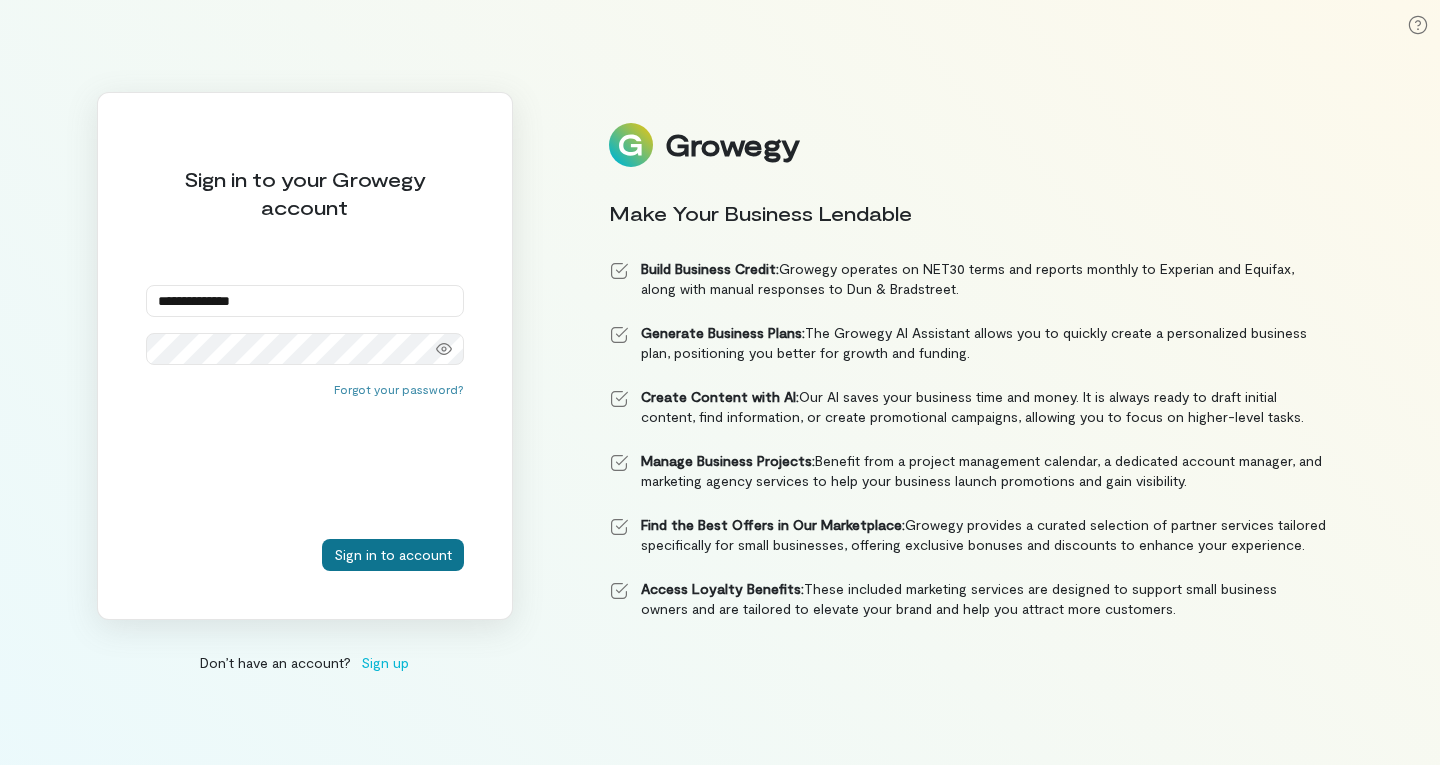 click on "Sign in to account" at bounding box center (393, 555) 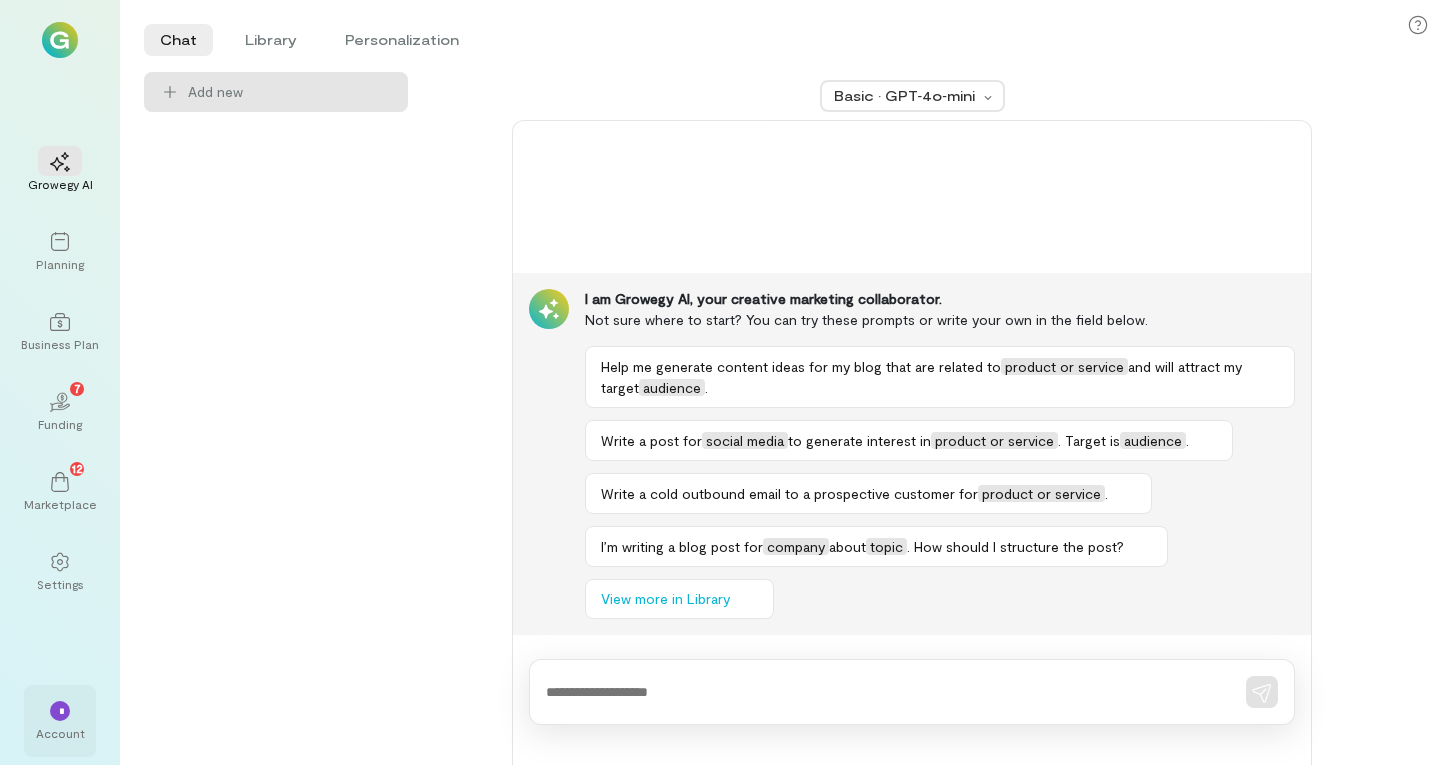 click on "*" at bounding box center [60, 711] 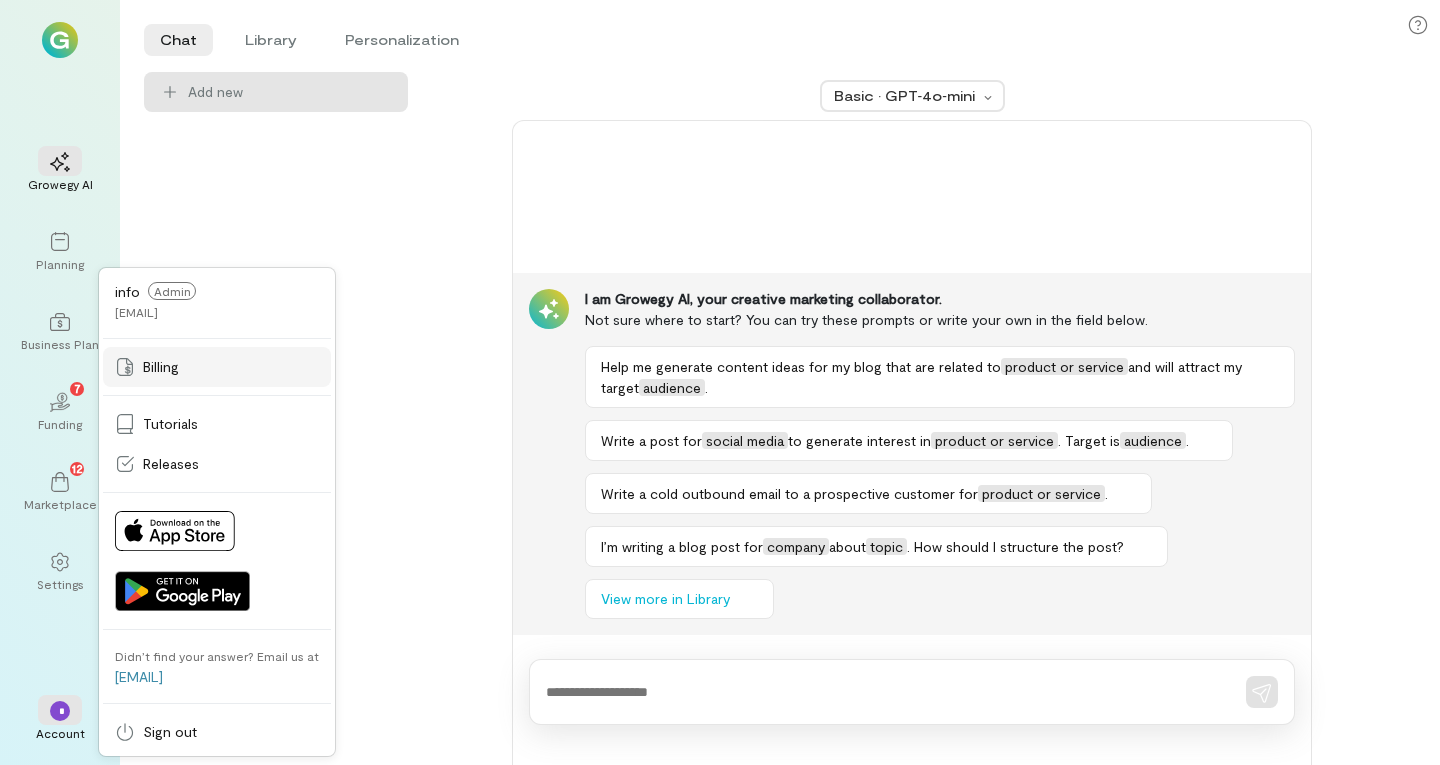 click on "Billing" at bounding box center (161, 367) 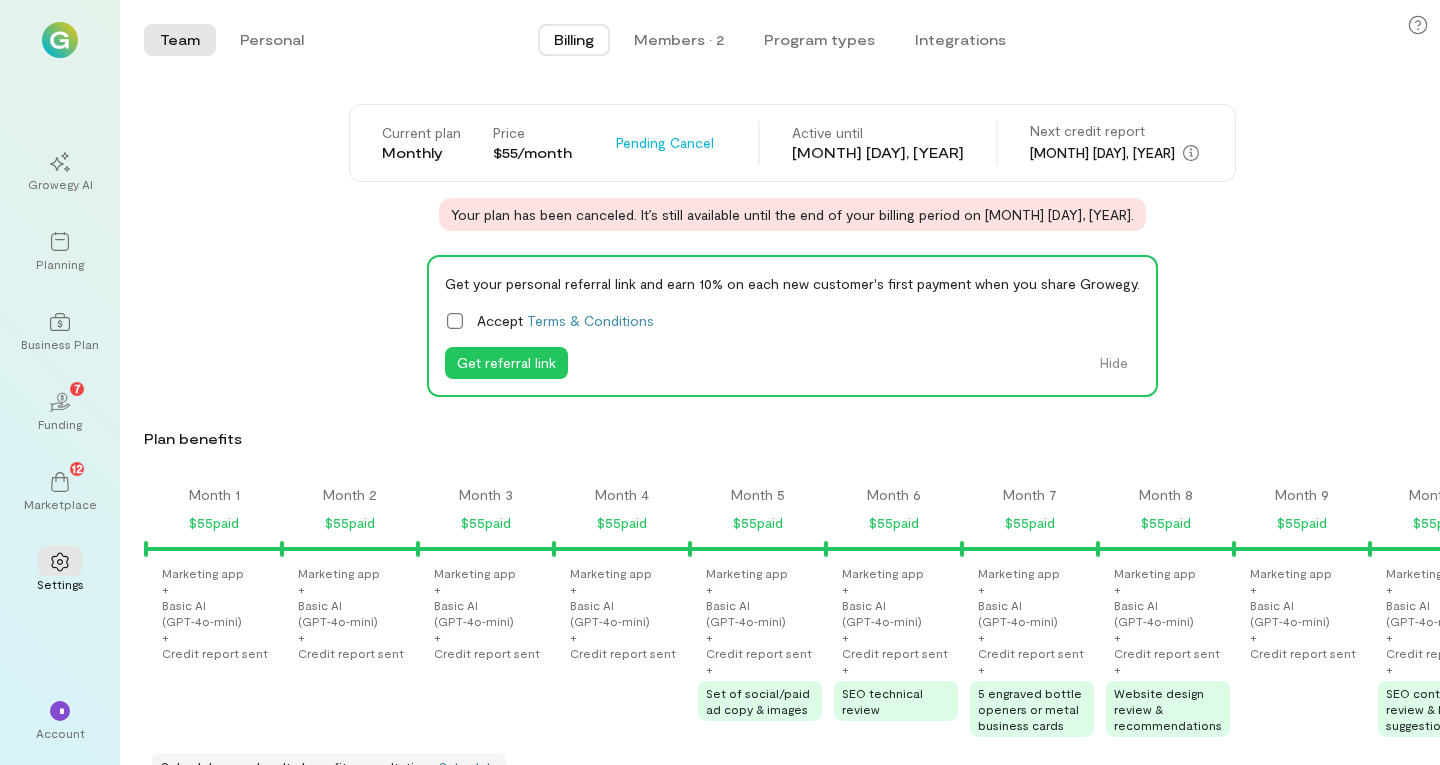 scroll, scrollTop: 0, scrollLeft: 3743, axis: horizontal 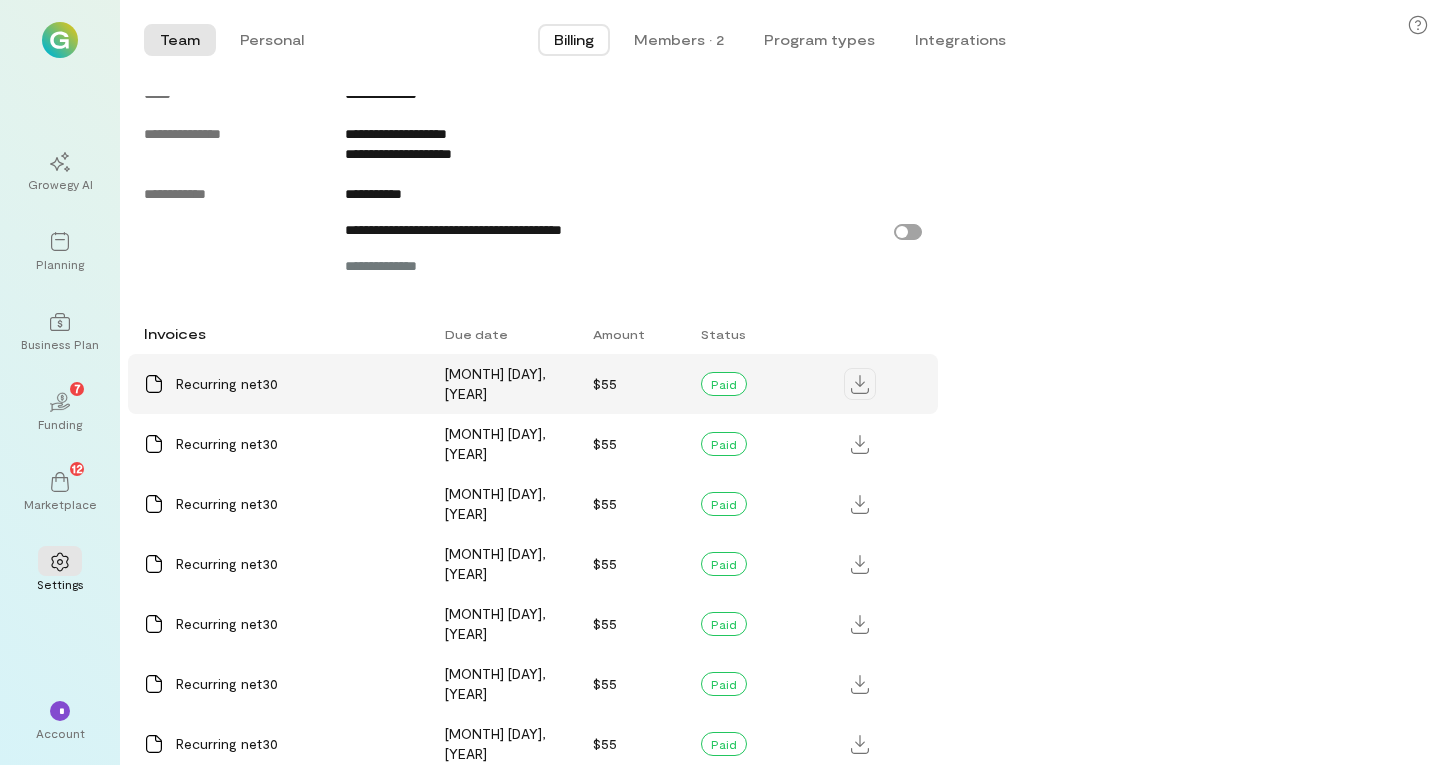 click at bounding box center (860, 384) 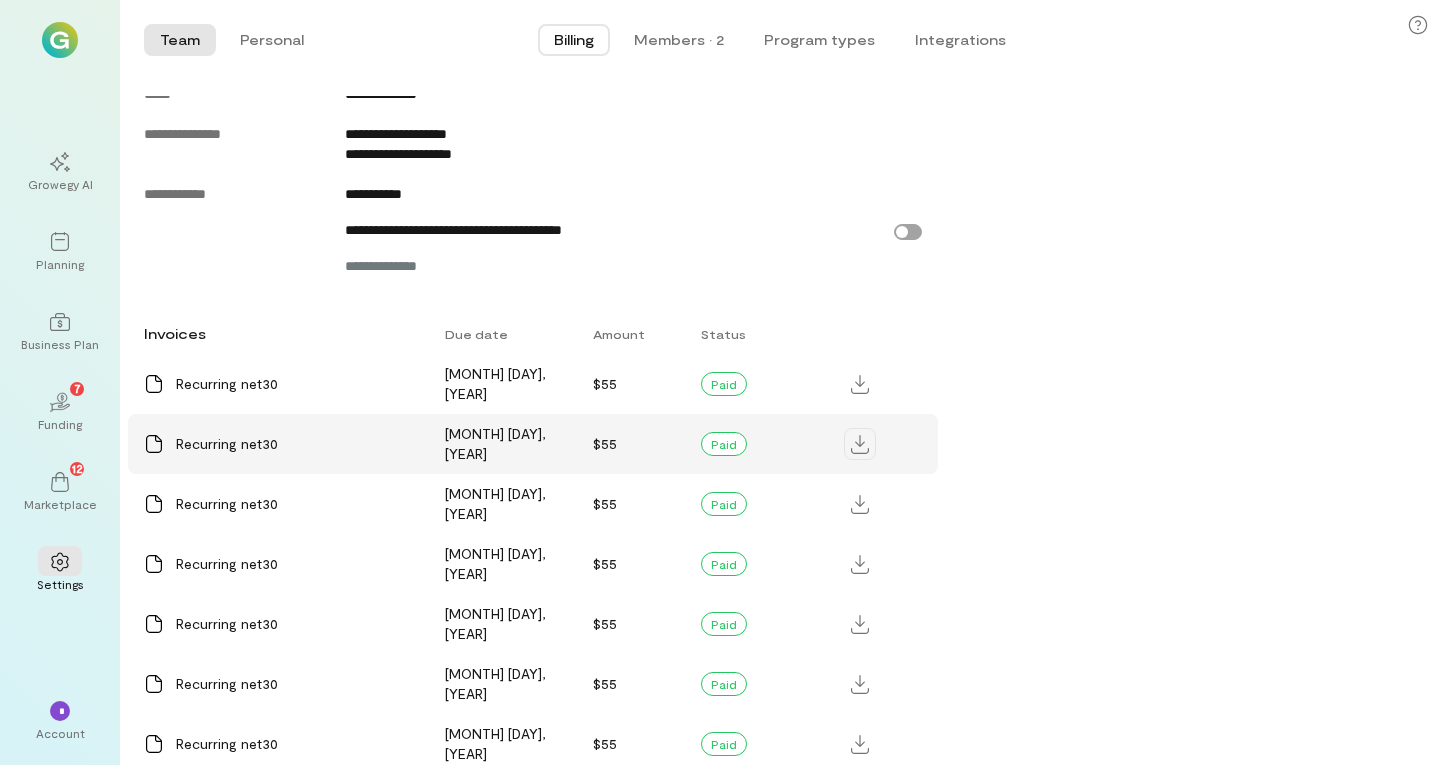 click at bounding box center [860, 384] 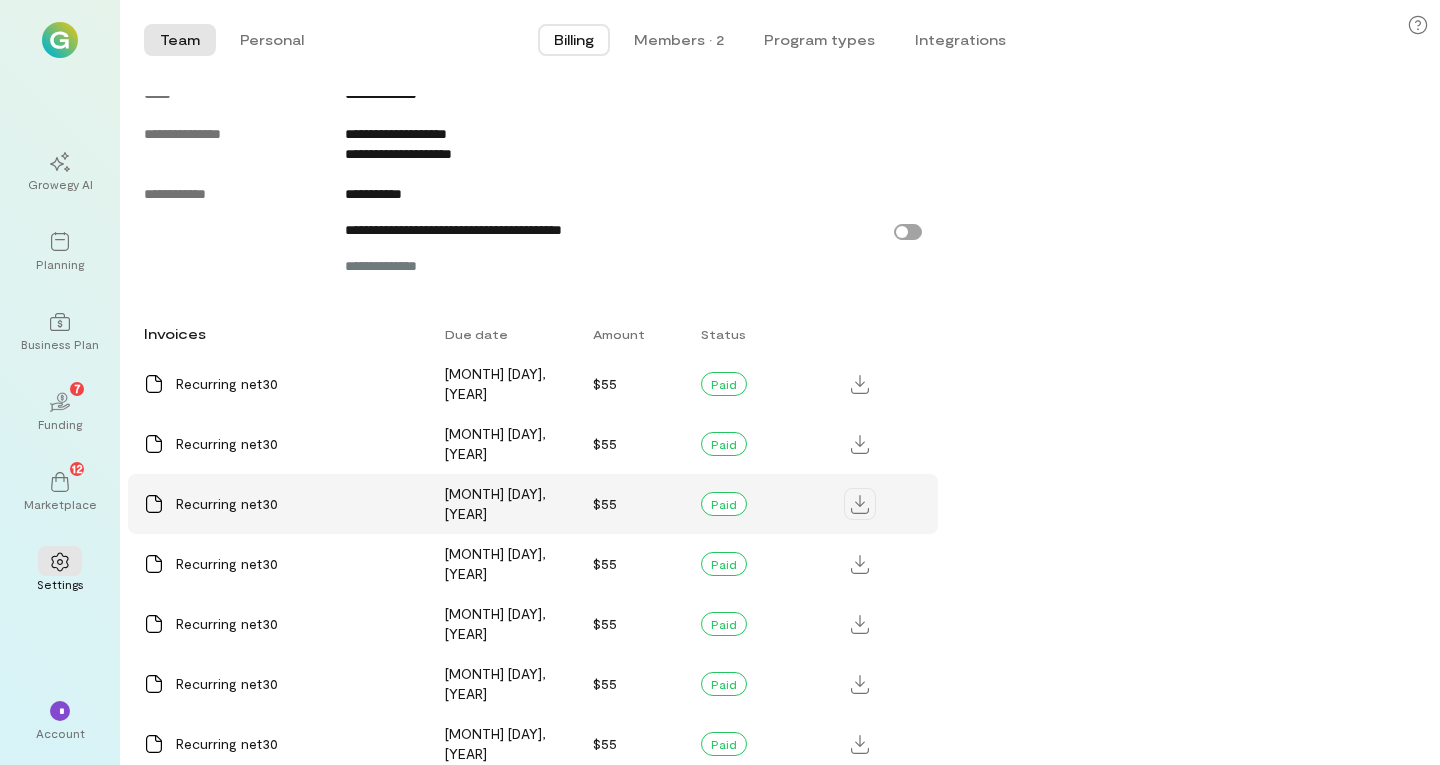 click at bounding box center (860, 384) 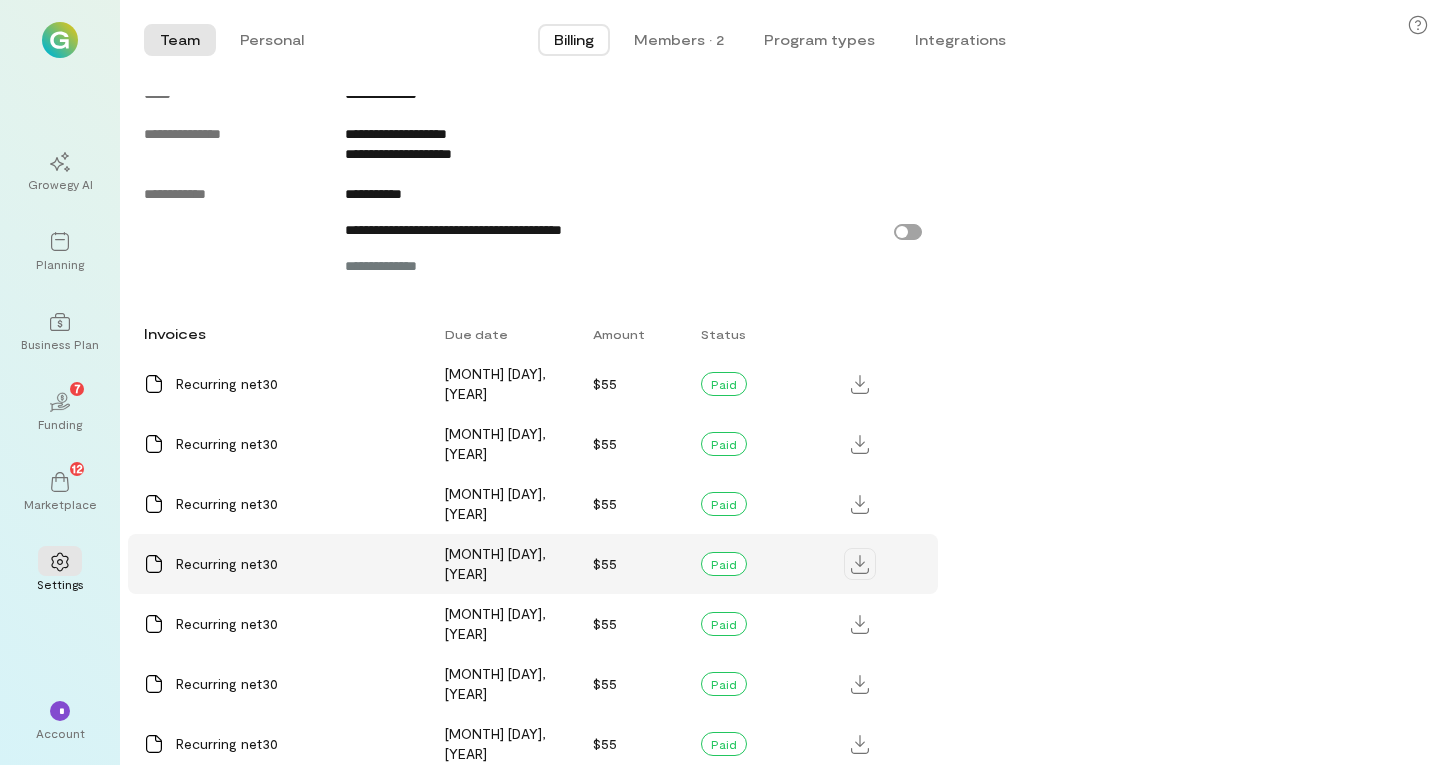 click at bounding box center [860, 384] 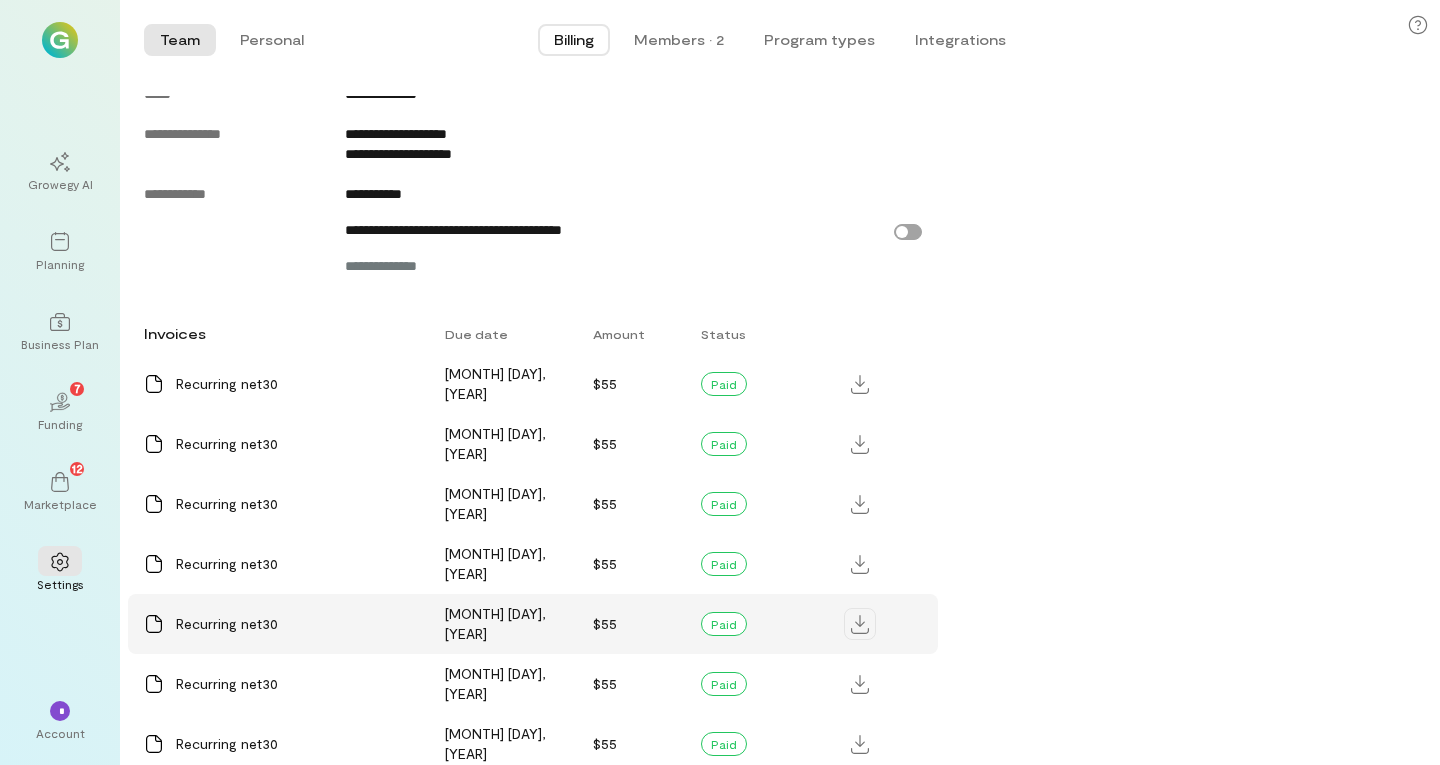 click at bounding box center [860, 384] 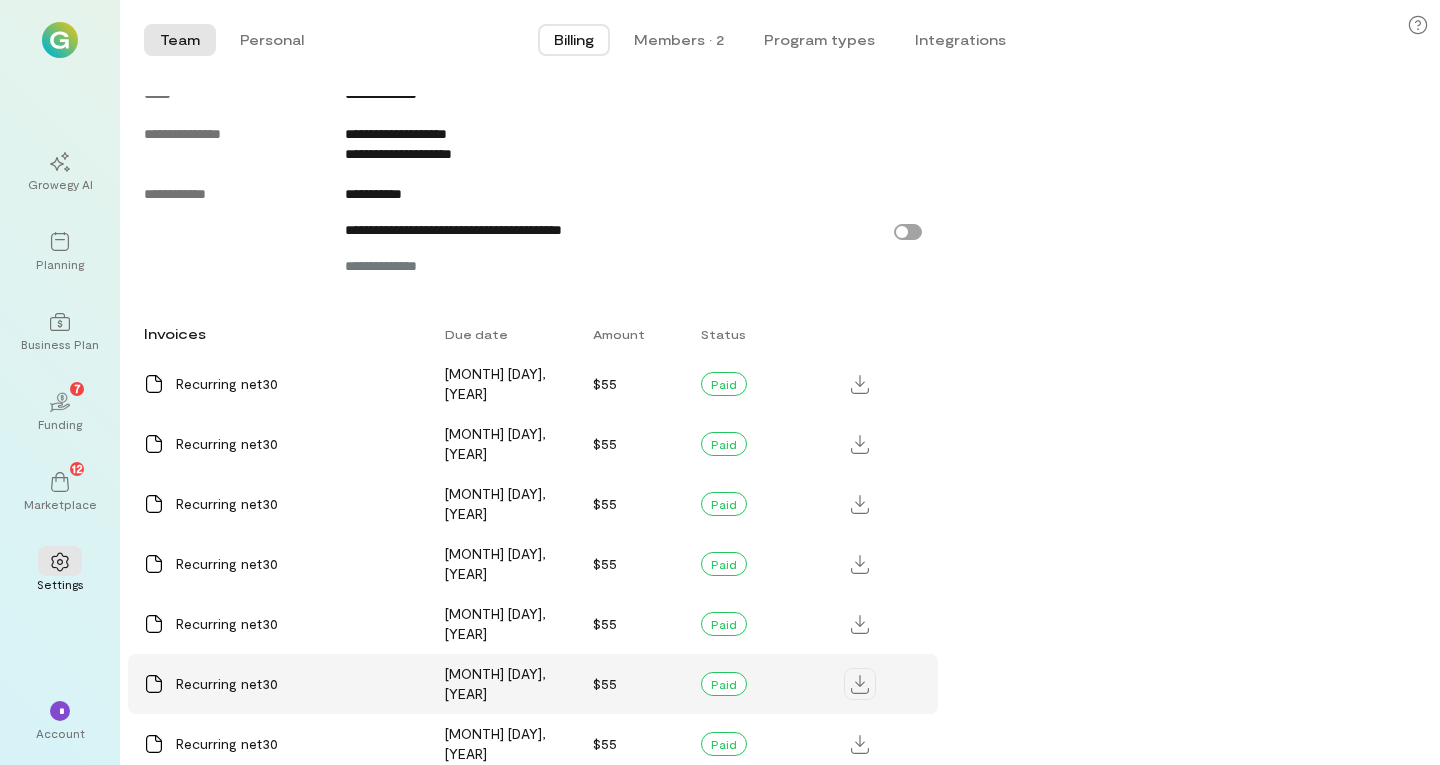 click at bounding box center (860, 384) 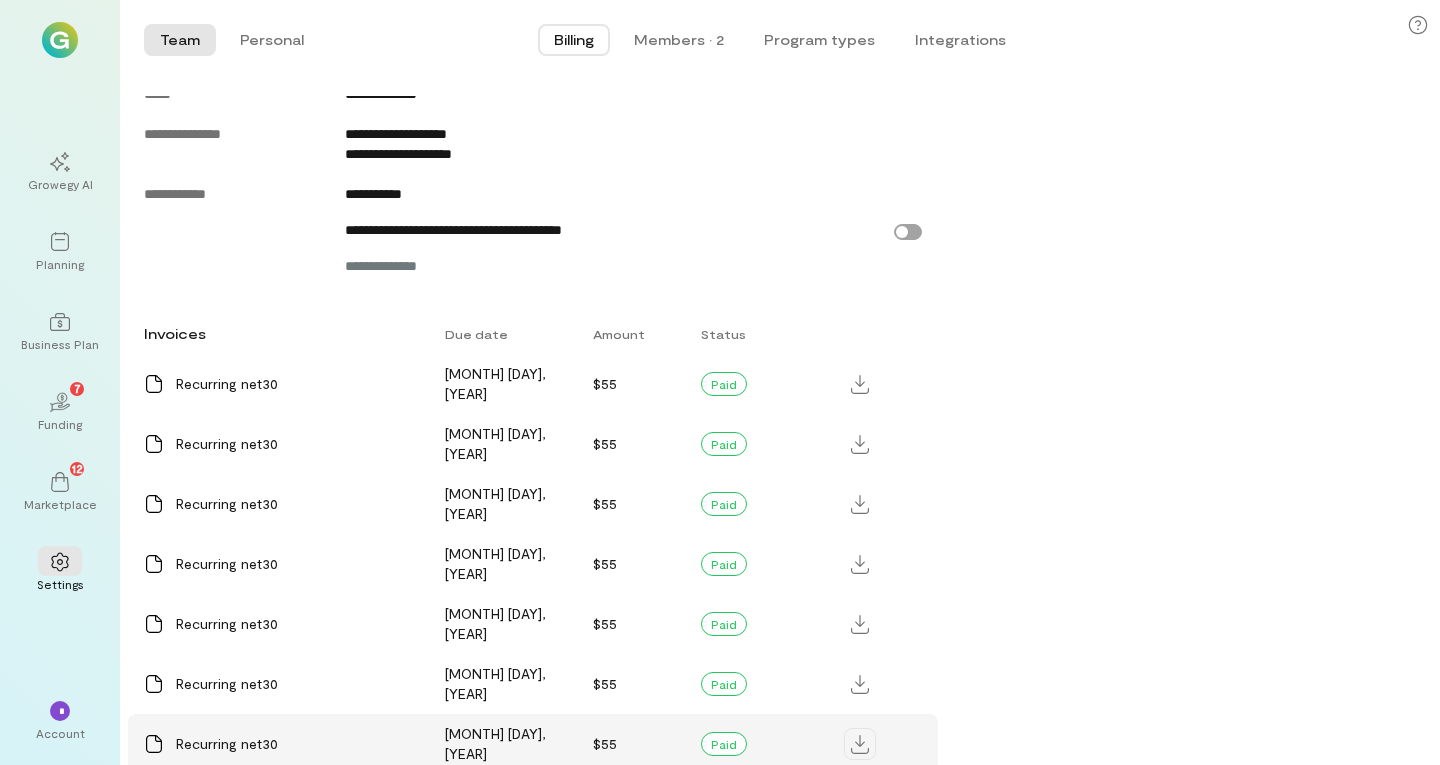 click at bounding box center [860, 384] 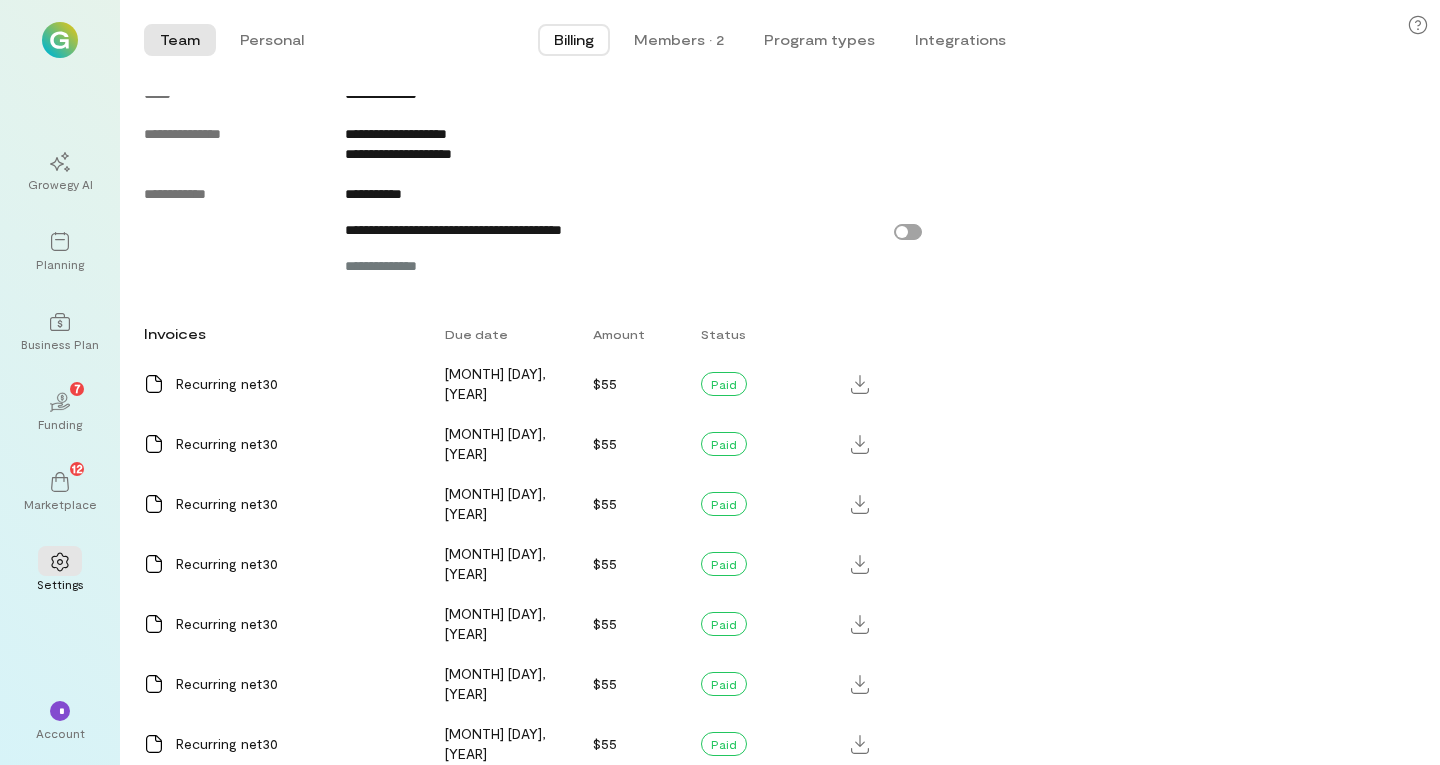 click at bounding box center (860, 384) 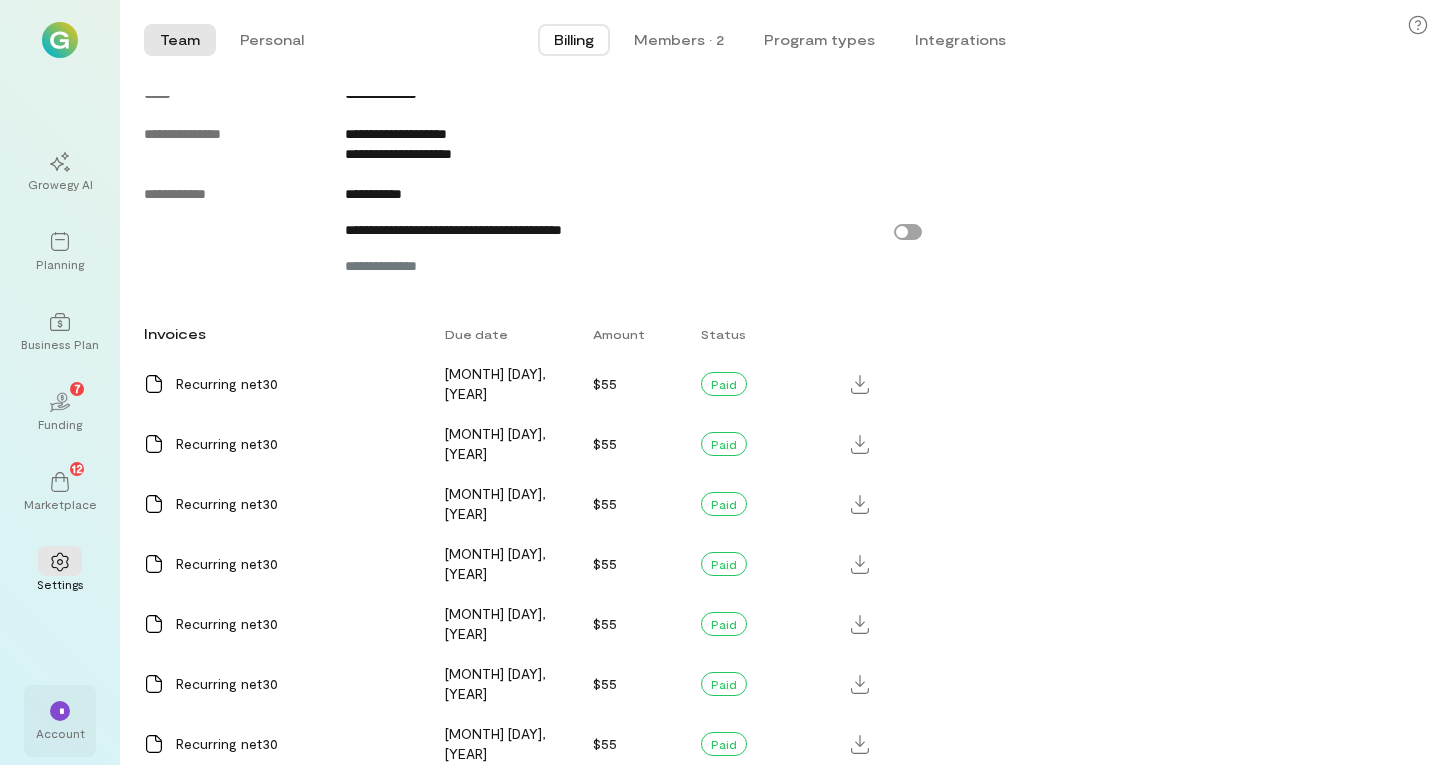 click on "*" at bounding box center [60, 711] 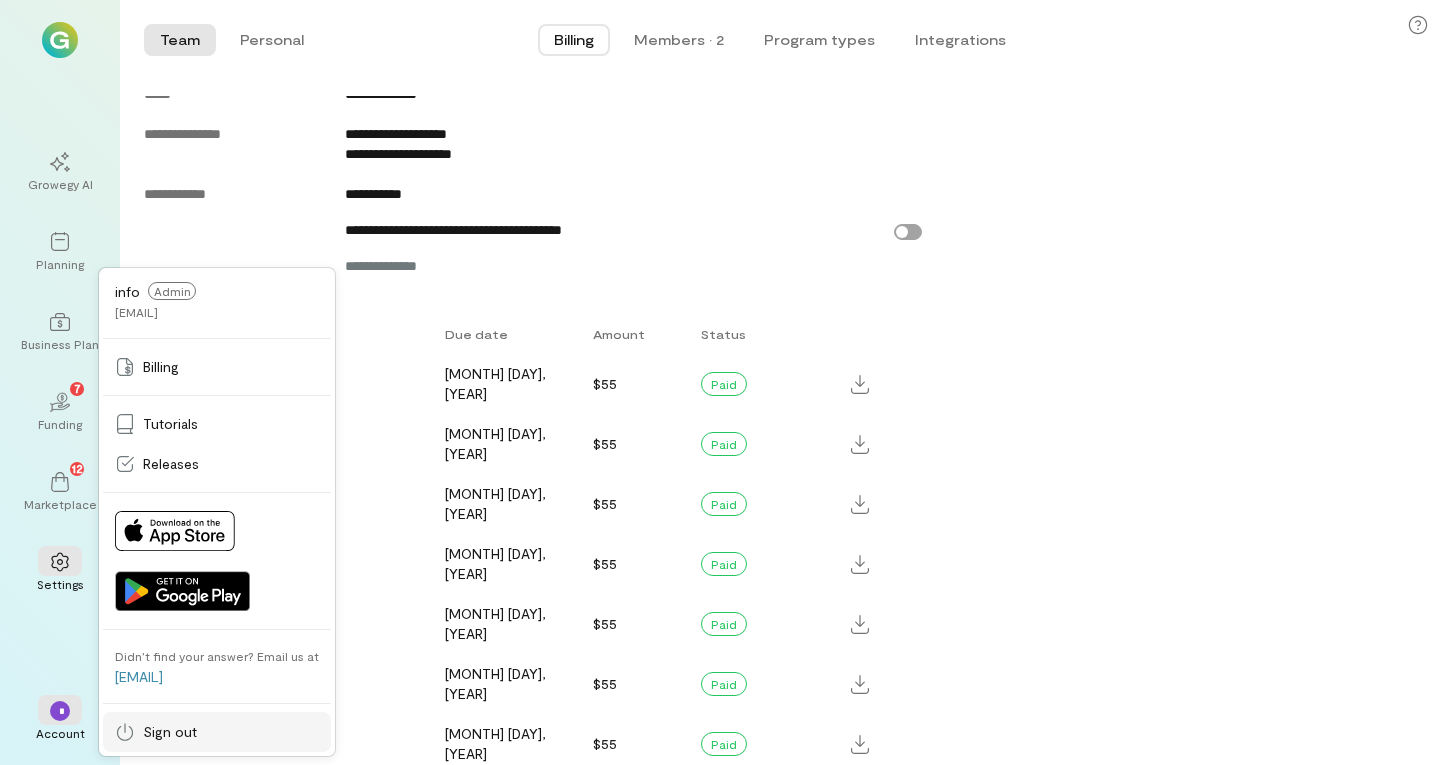 click on "Sign out" at bounding box center [170, 732] 